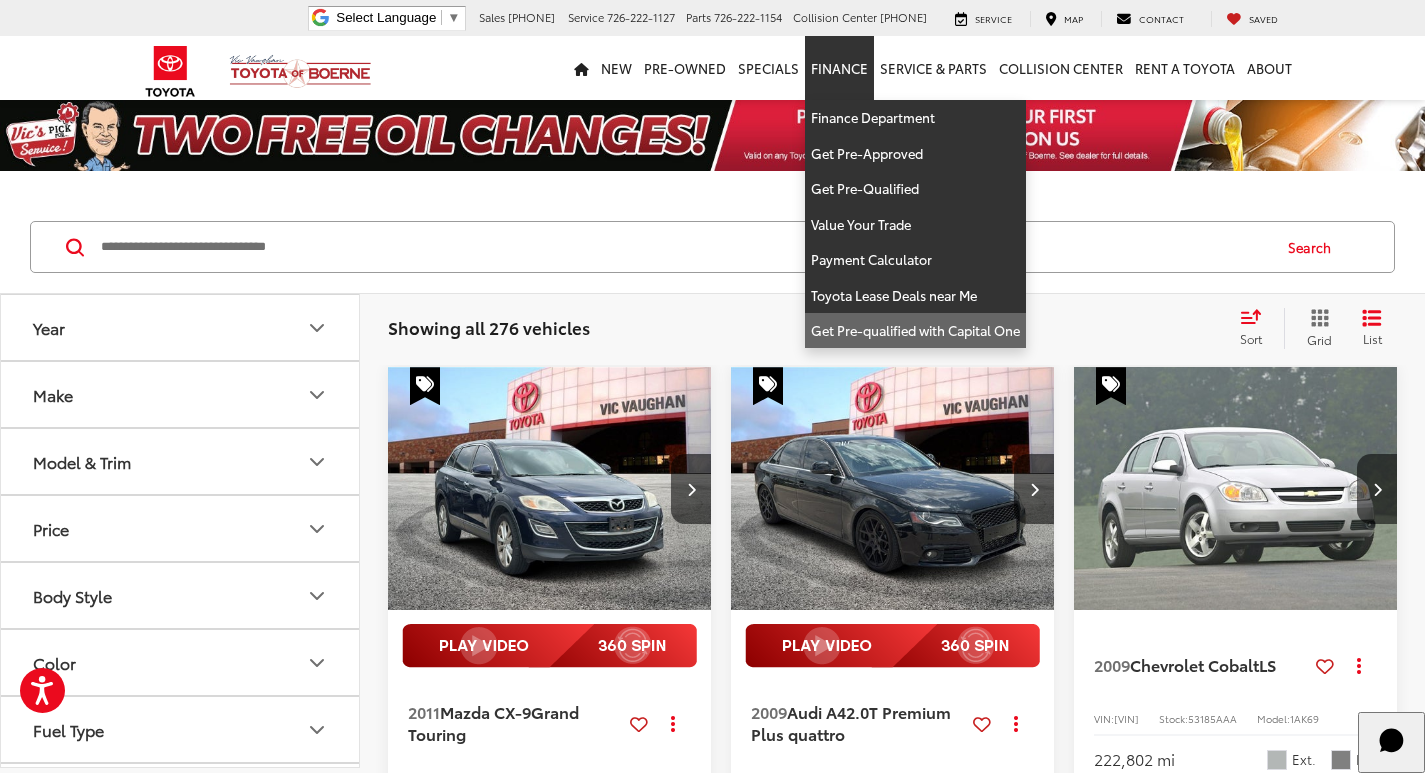 scroll, scrollTop: 0, scrollLeft: 0, axis: both 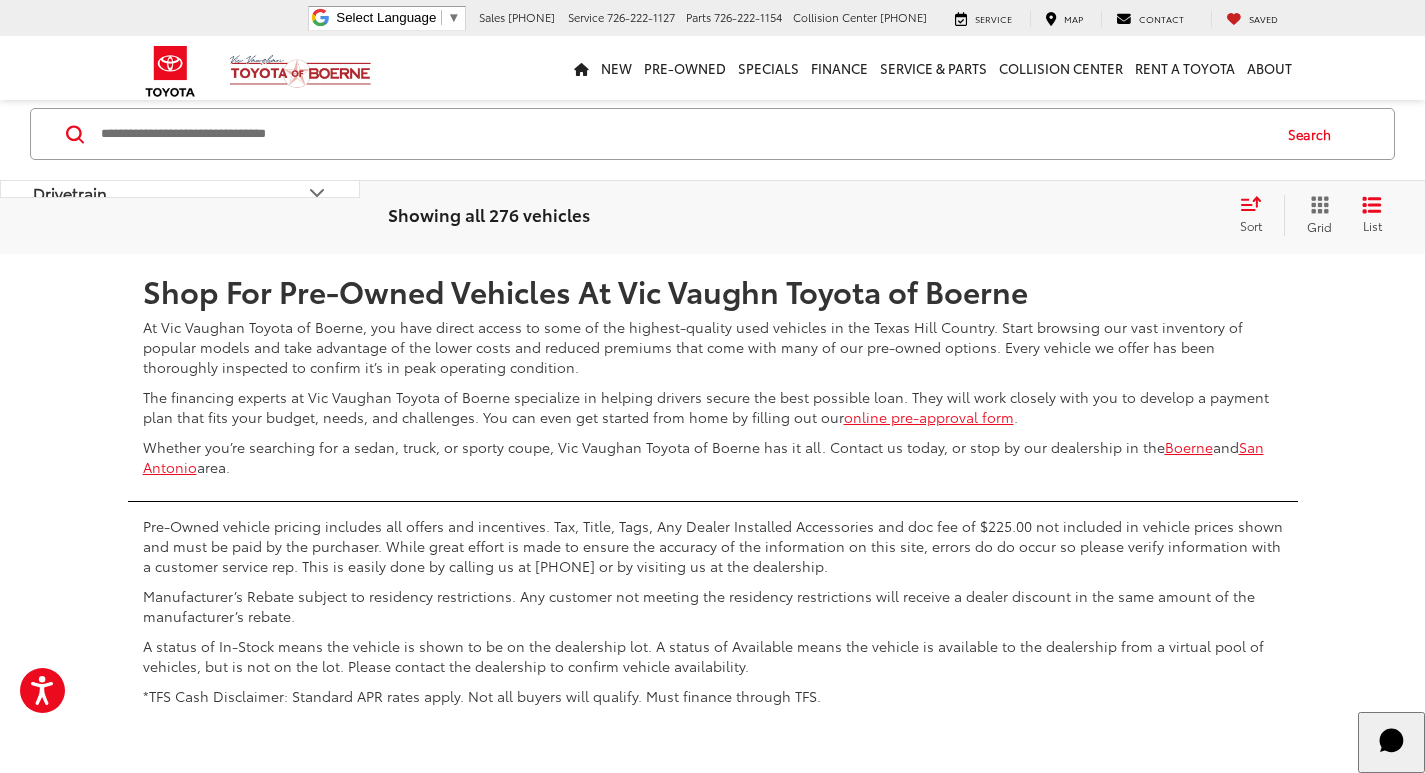 click on "2" at bounding box center [1039, 195] 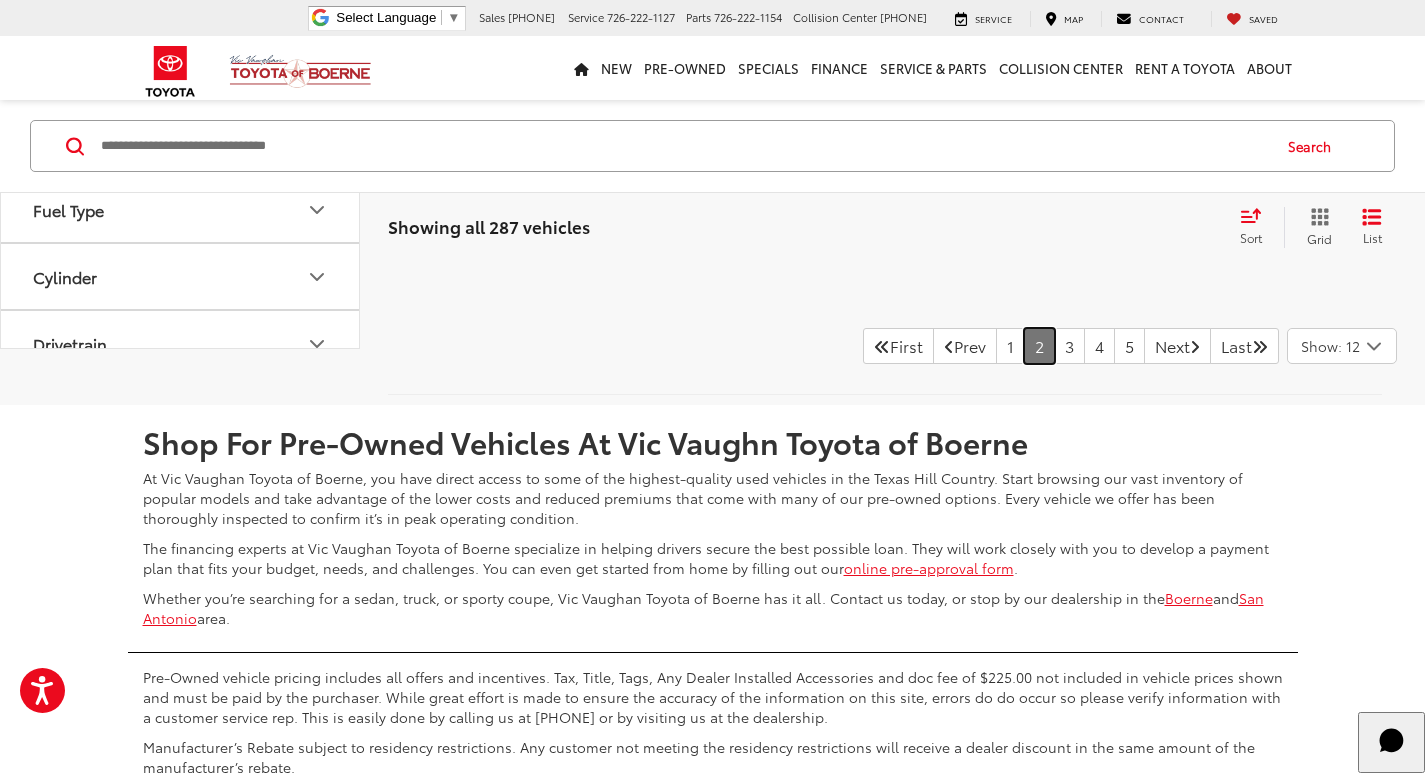 scroll, scrollTop: 4501, scrollLeft: 0, axis: vertical 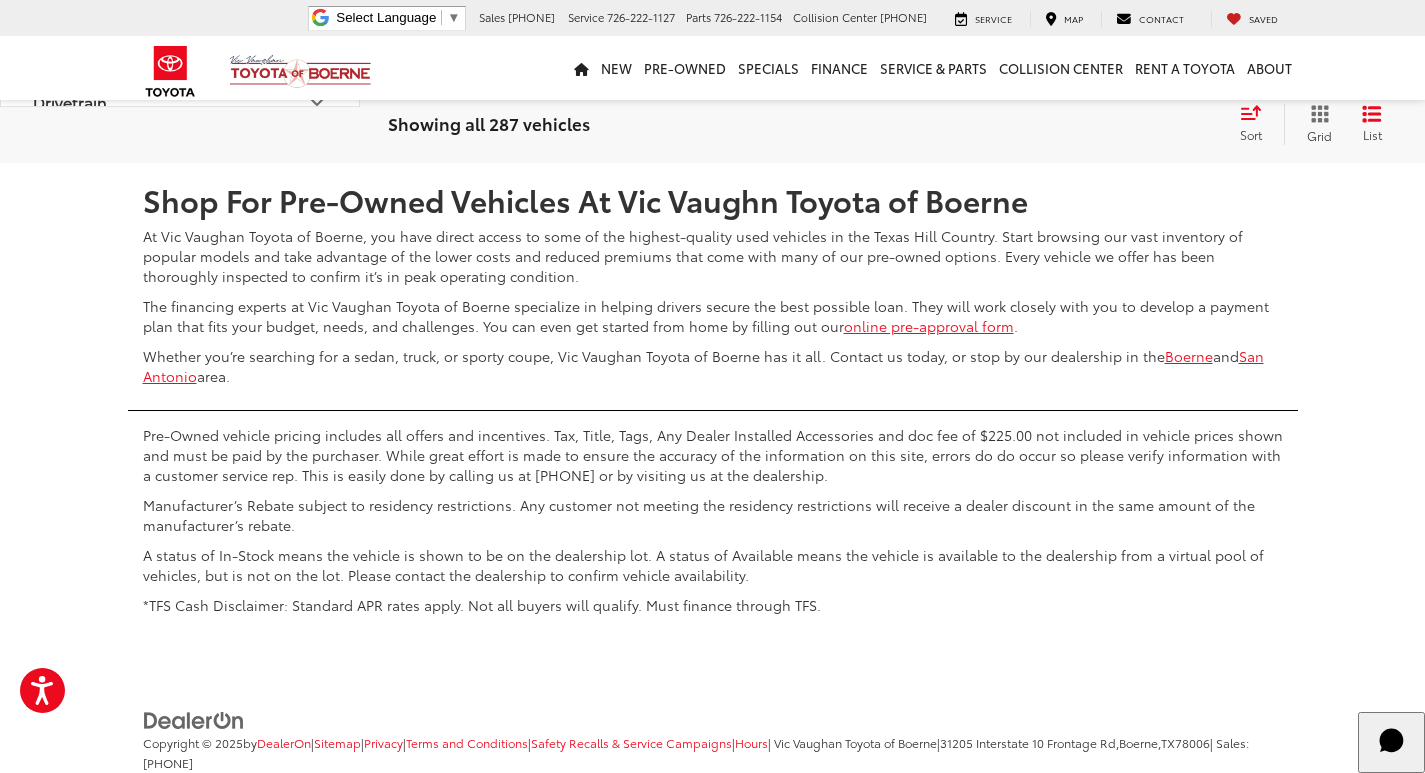 click on "3" at bounding box center [1069, 104] 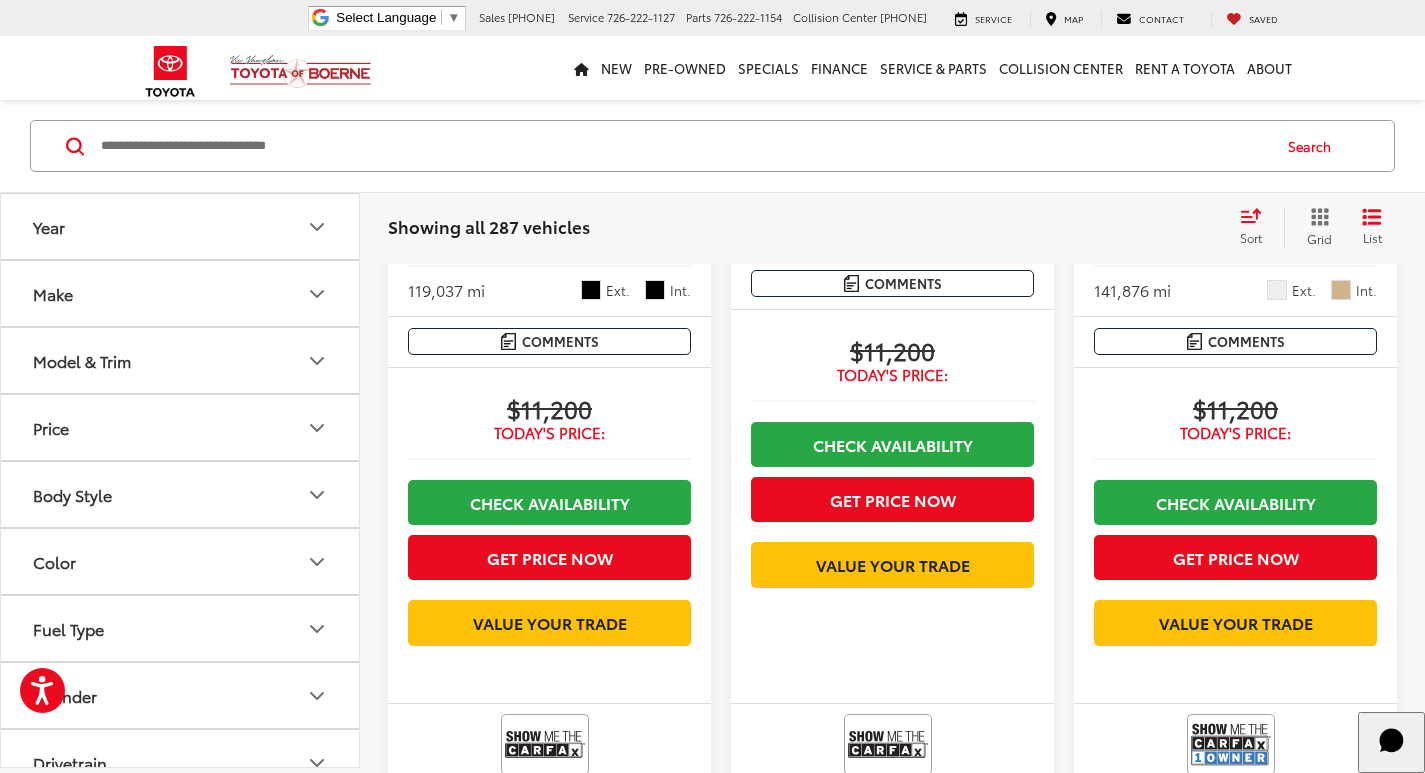scroll, scrollTop: 1601, scrollLeft: 0, axis: vertical 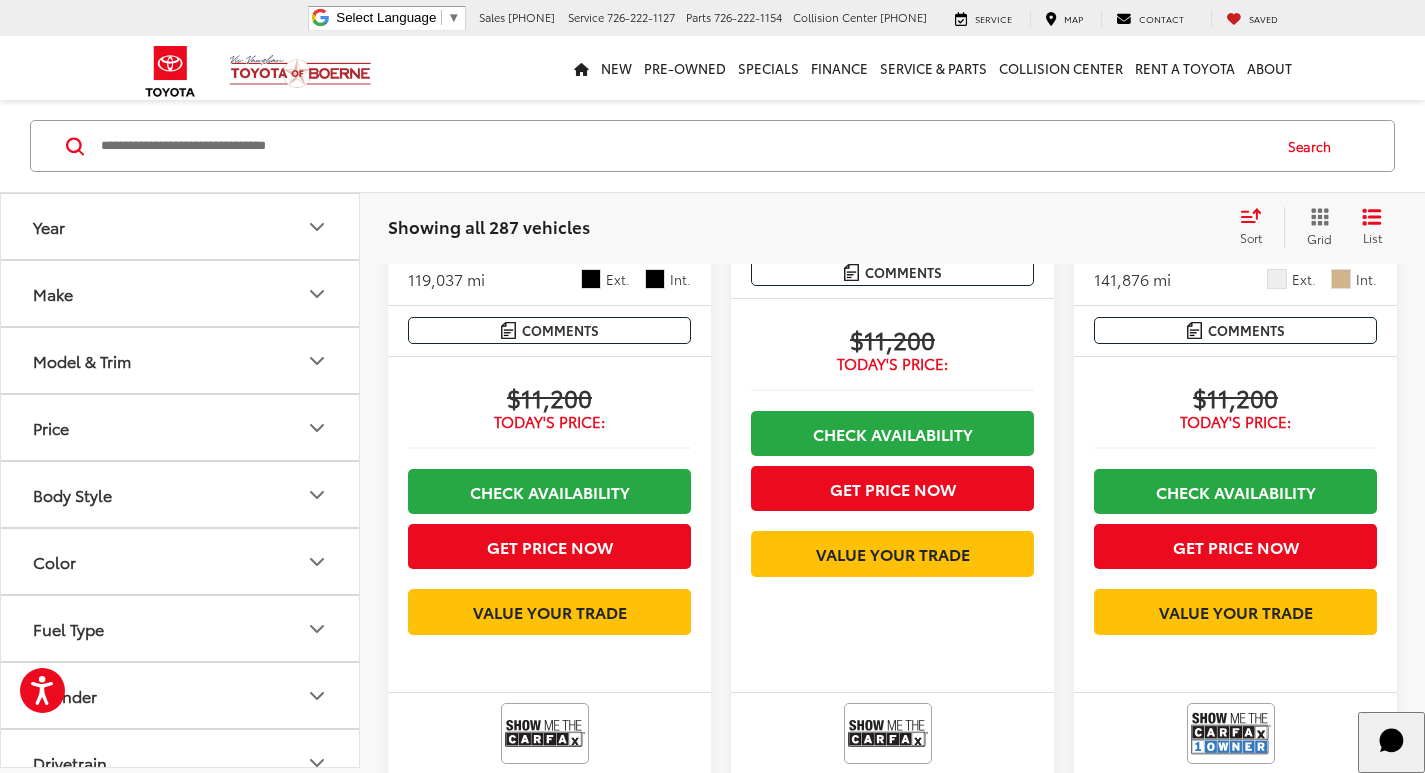 click at bounding box center [684, 146] 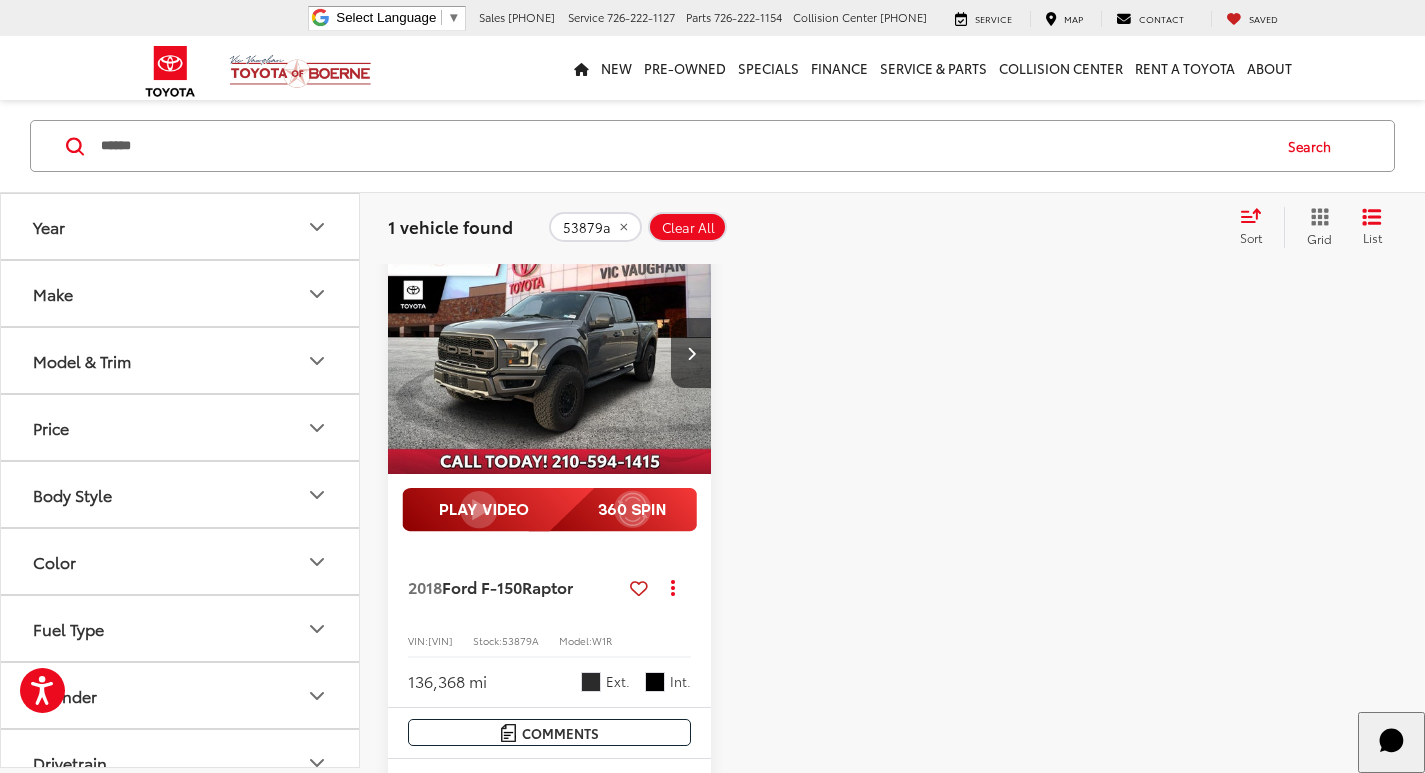scroll, scrollTop: 101, scrollLeft: 0, axis: vertical 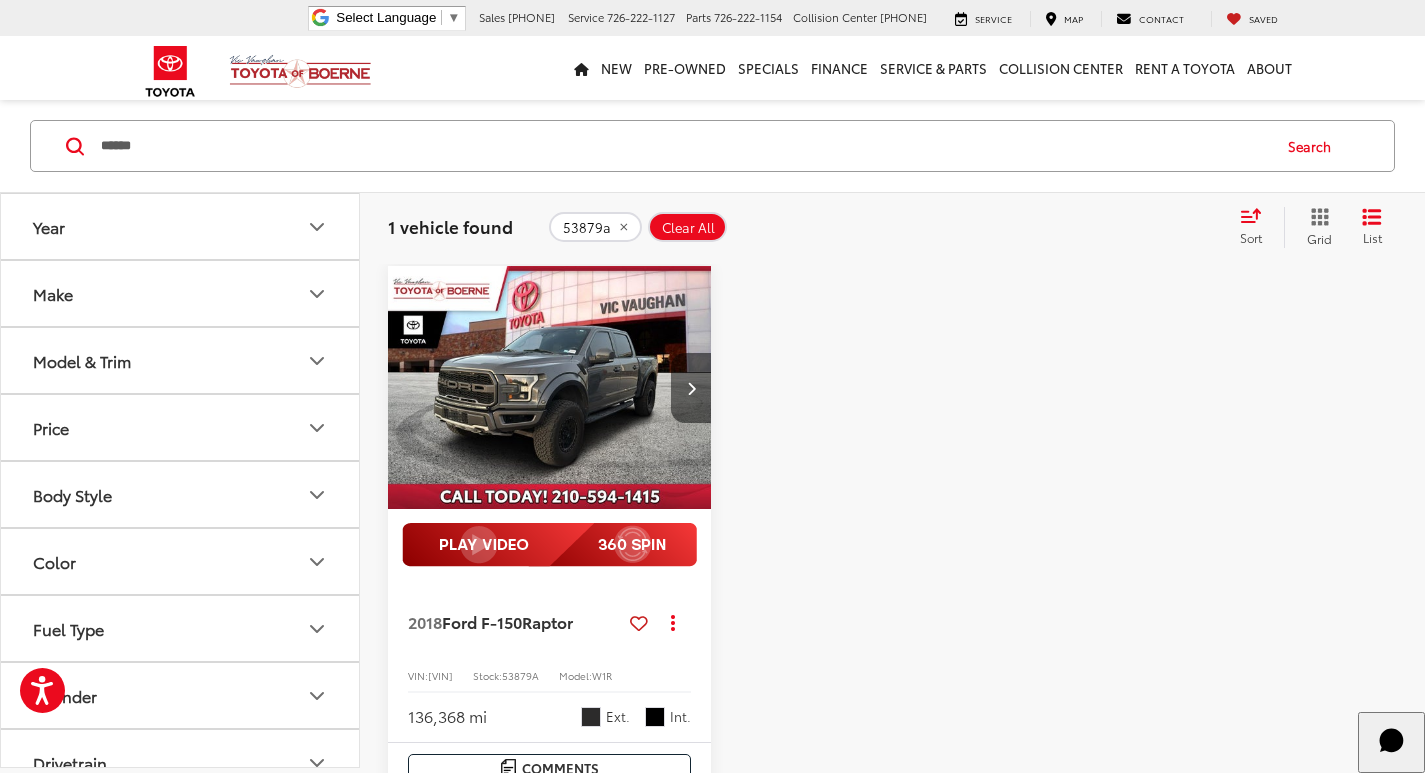 click at bounding box center (691, 388) 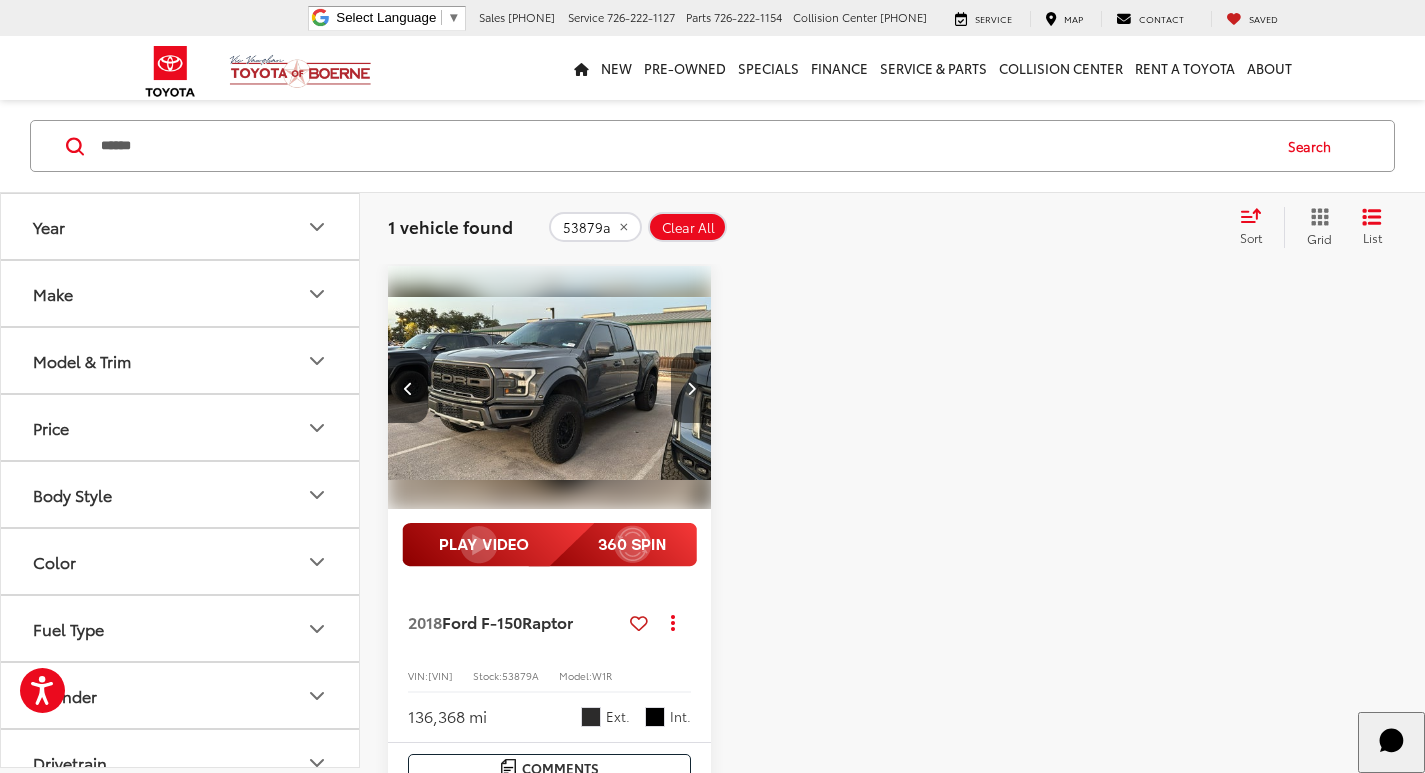 click at bounding box center (691, 388) 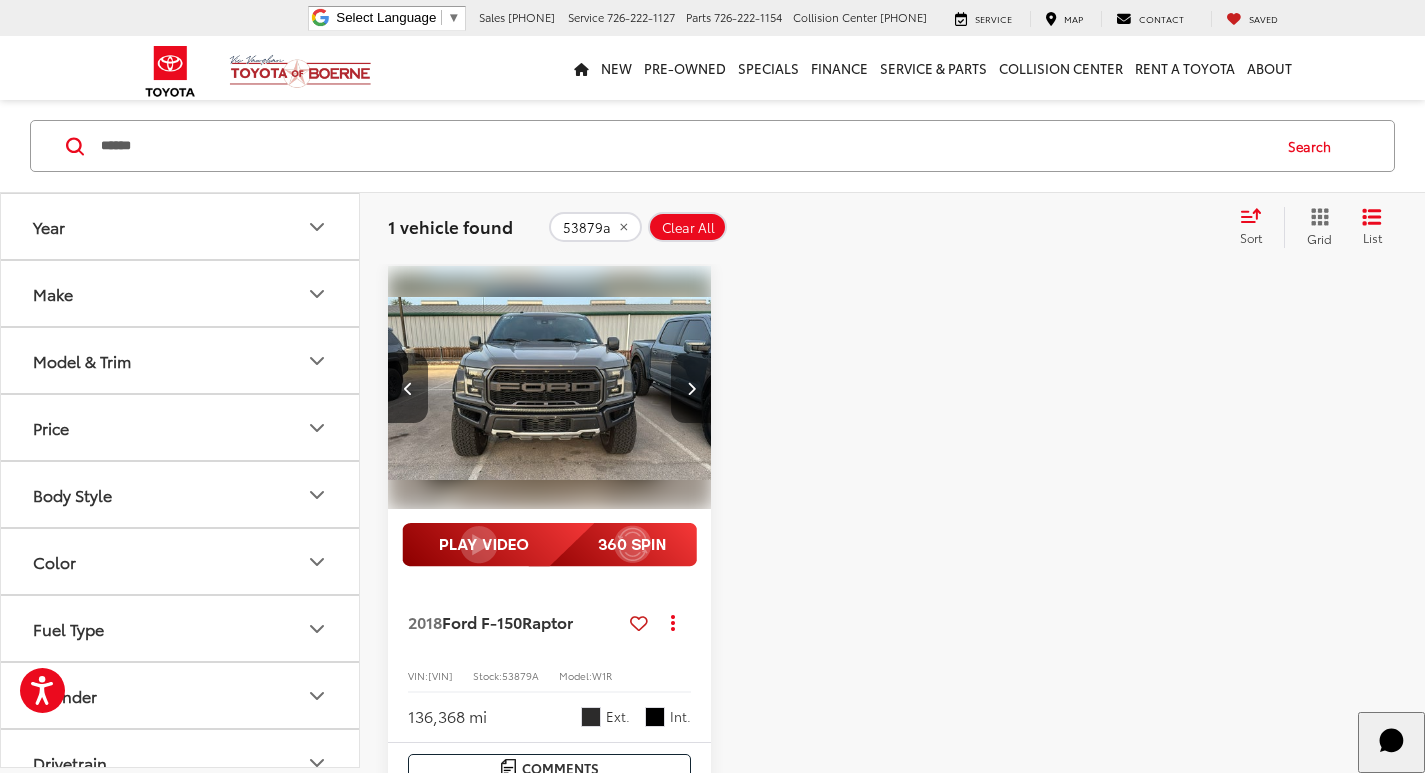 click at bounding box center [691, 388] 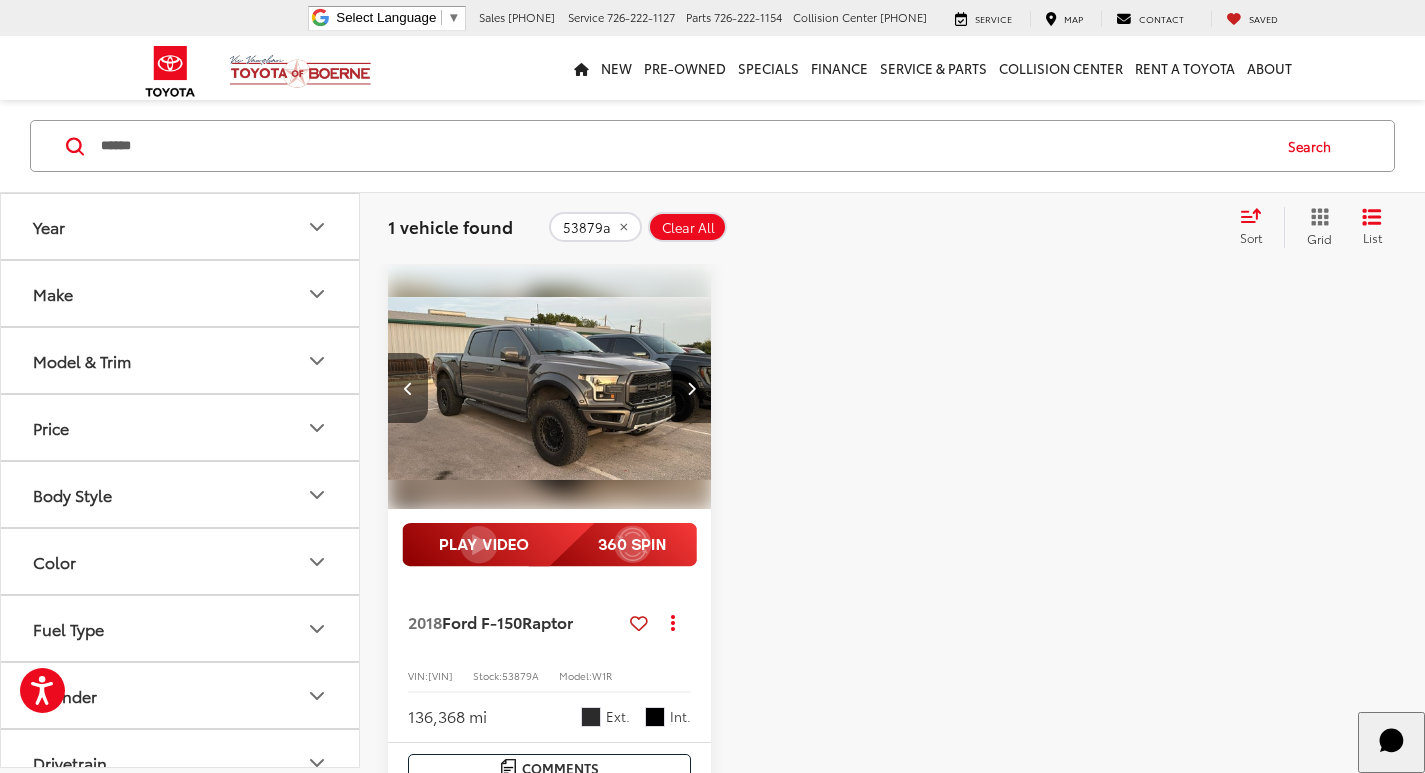 click at bounding box center [691, 388] 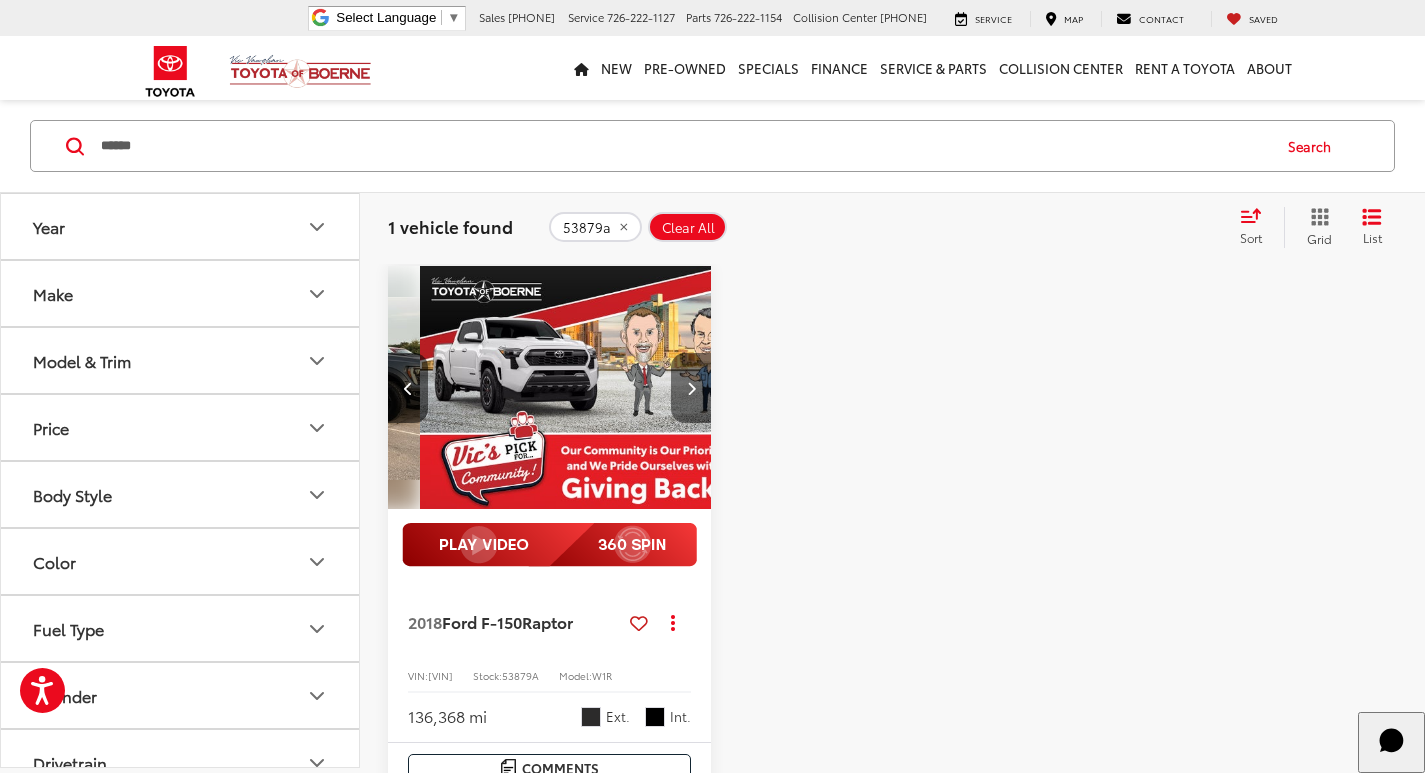 scroll, scrollTop: 0, scrollLeft: 1304, axis: horizontal 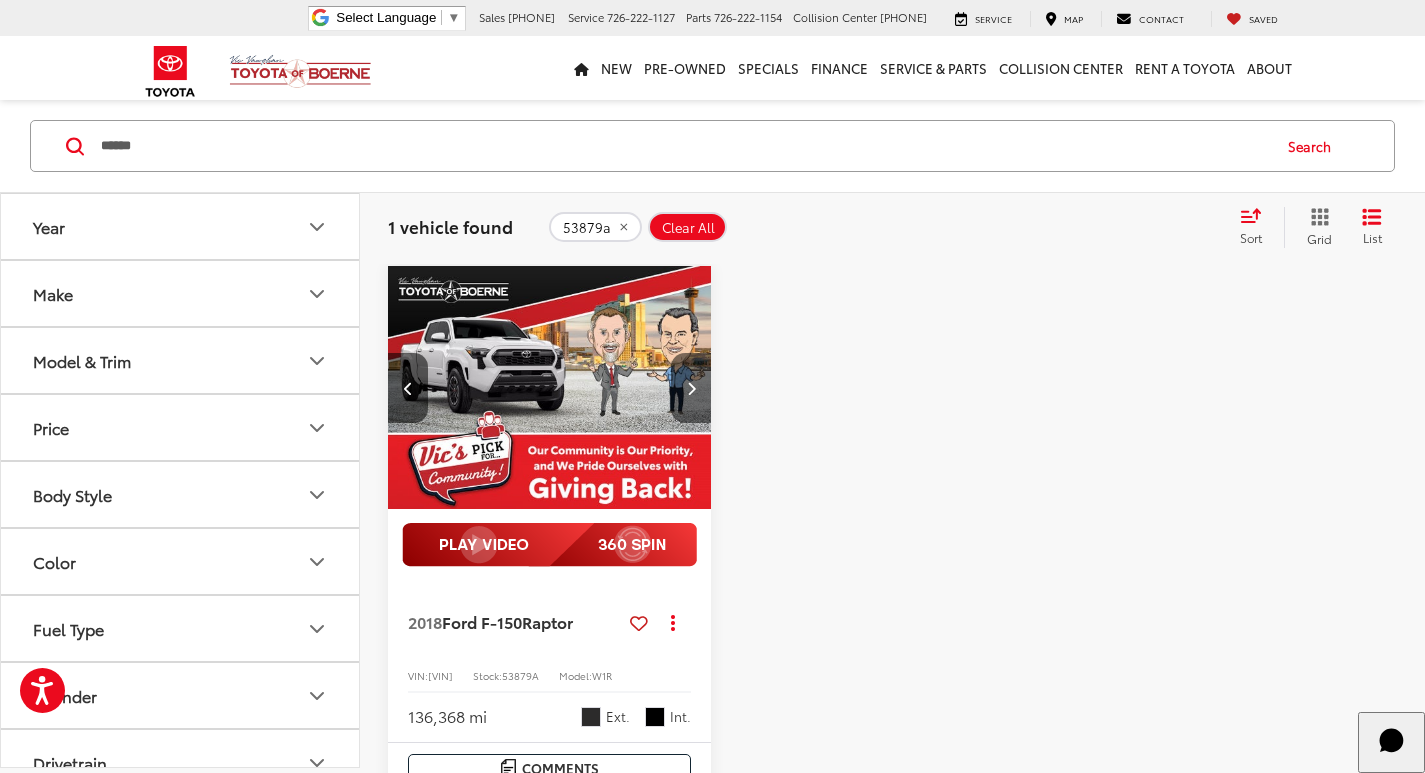 click at bounding box center [691, 388] 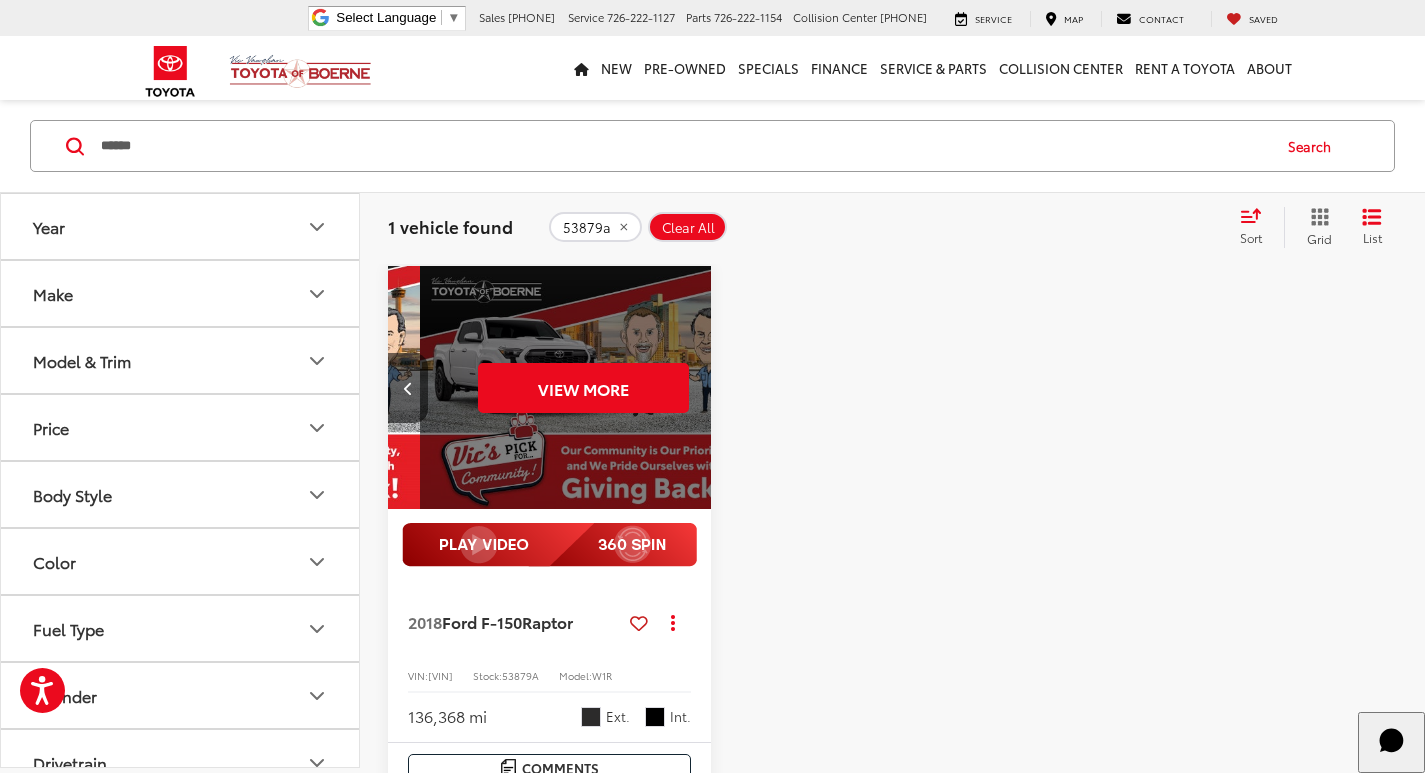 scroll, scrollTop: 0, scrollLeft: 1630, axis: horizontal 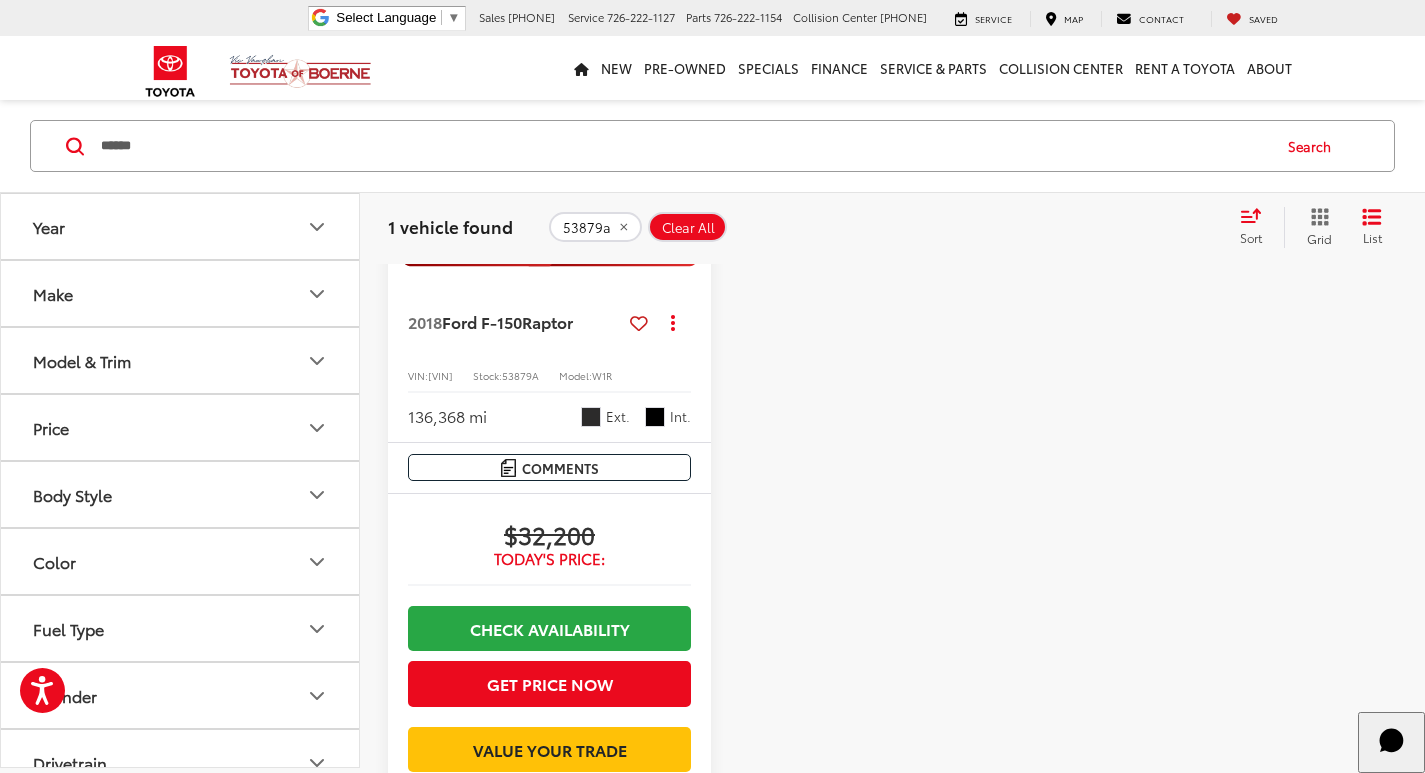 click on "******" at bounding box center (684, 146) 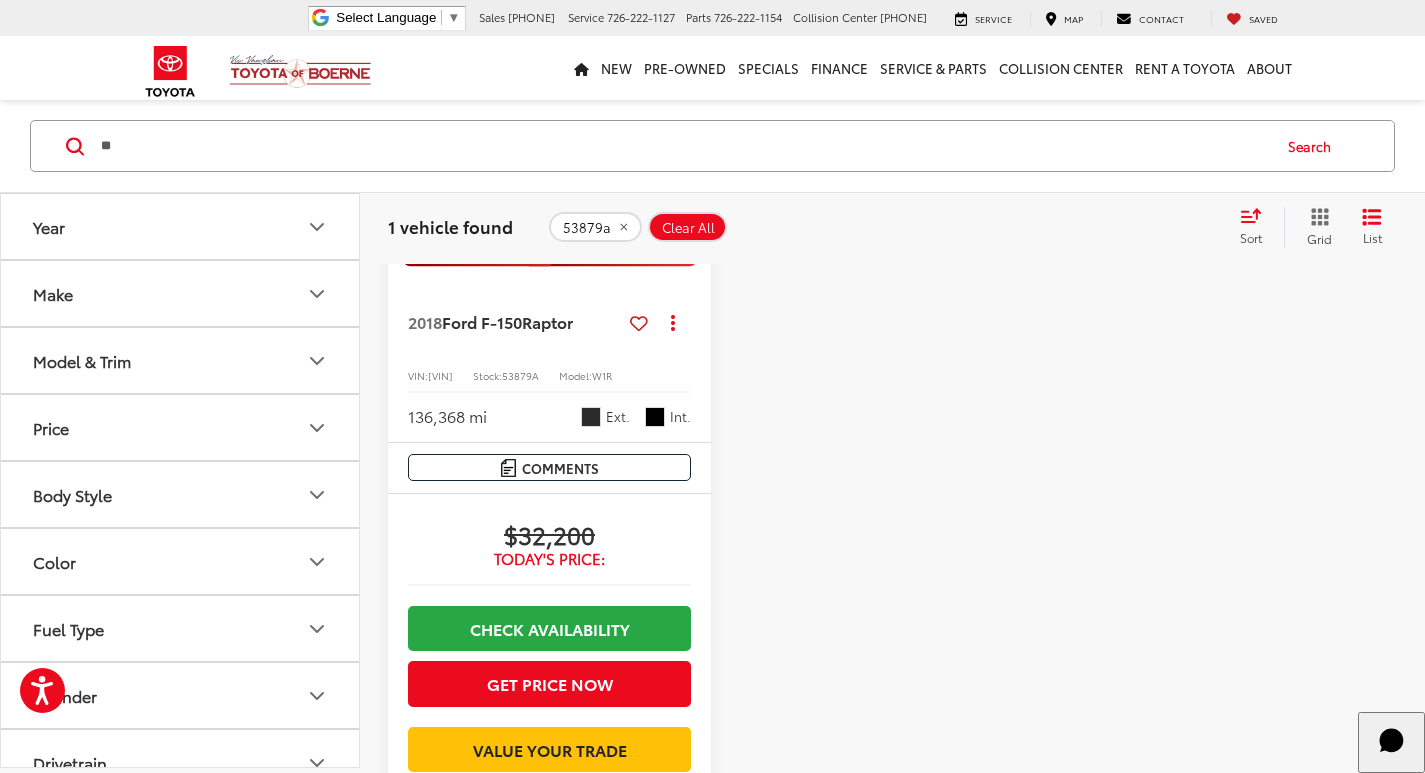 type on "*" 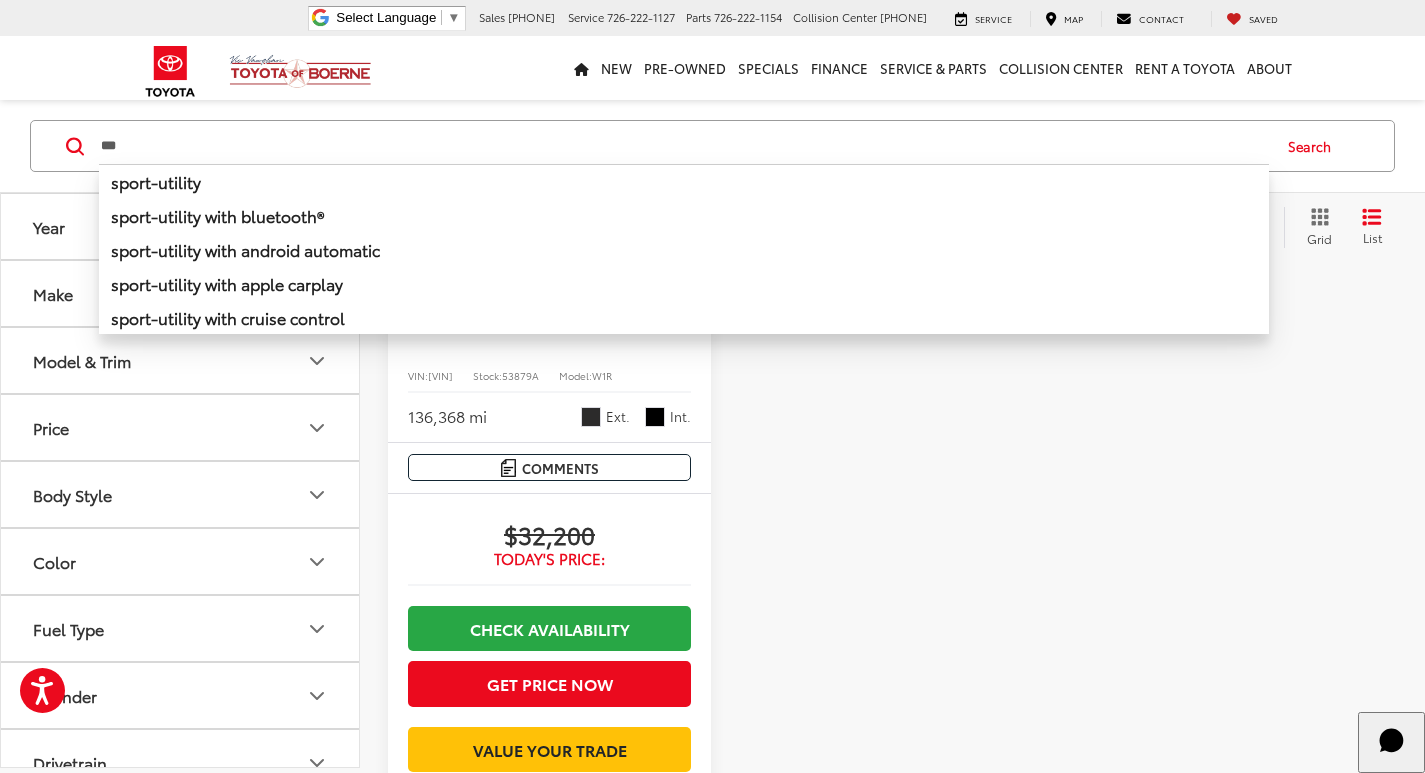 type on "***" 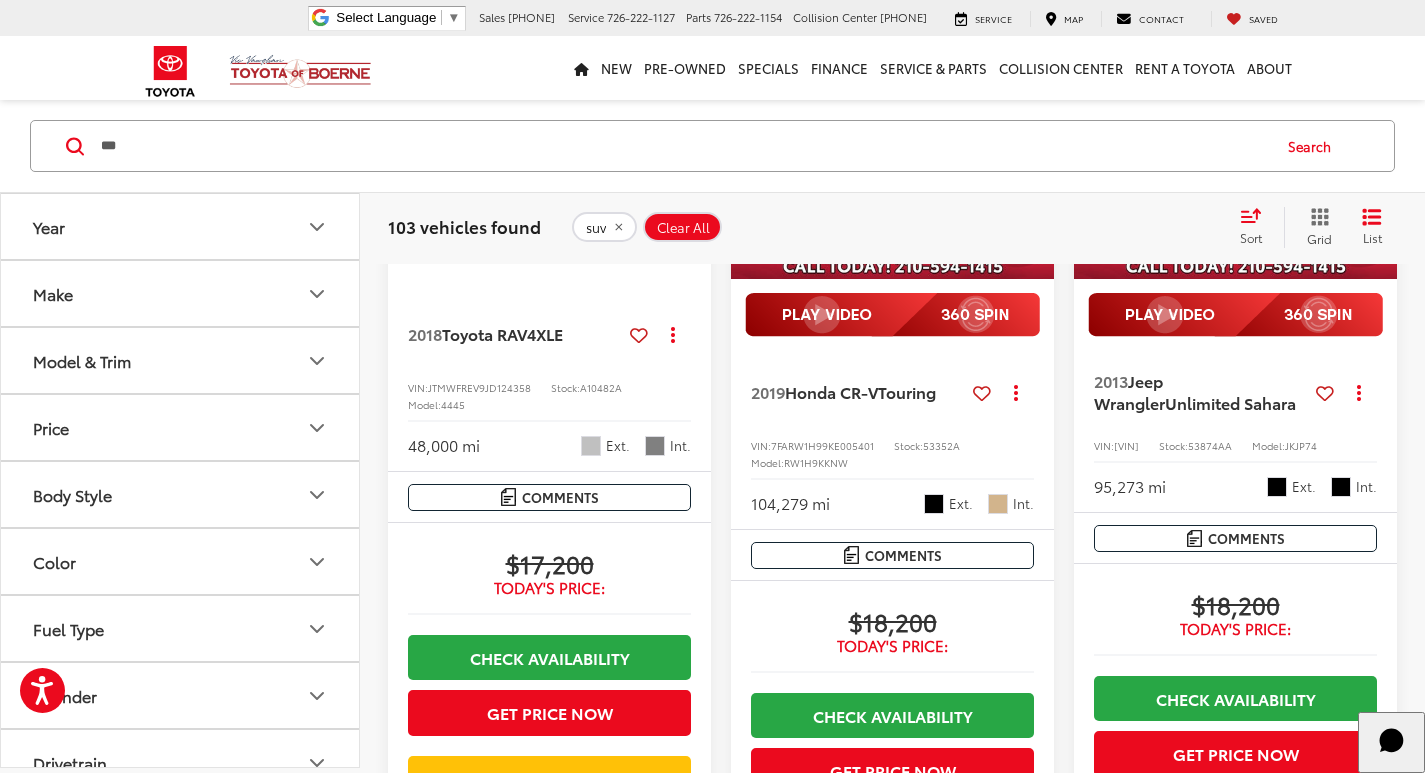 scroll, scrollTop: 3501, scrollLeft: 0, axis: vertical 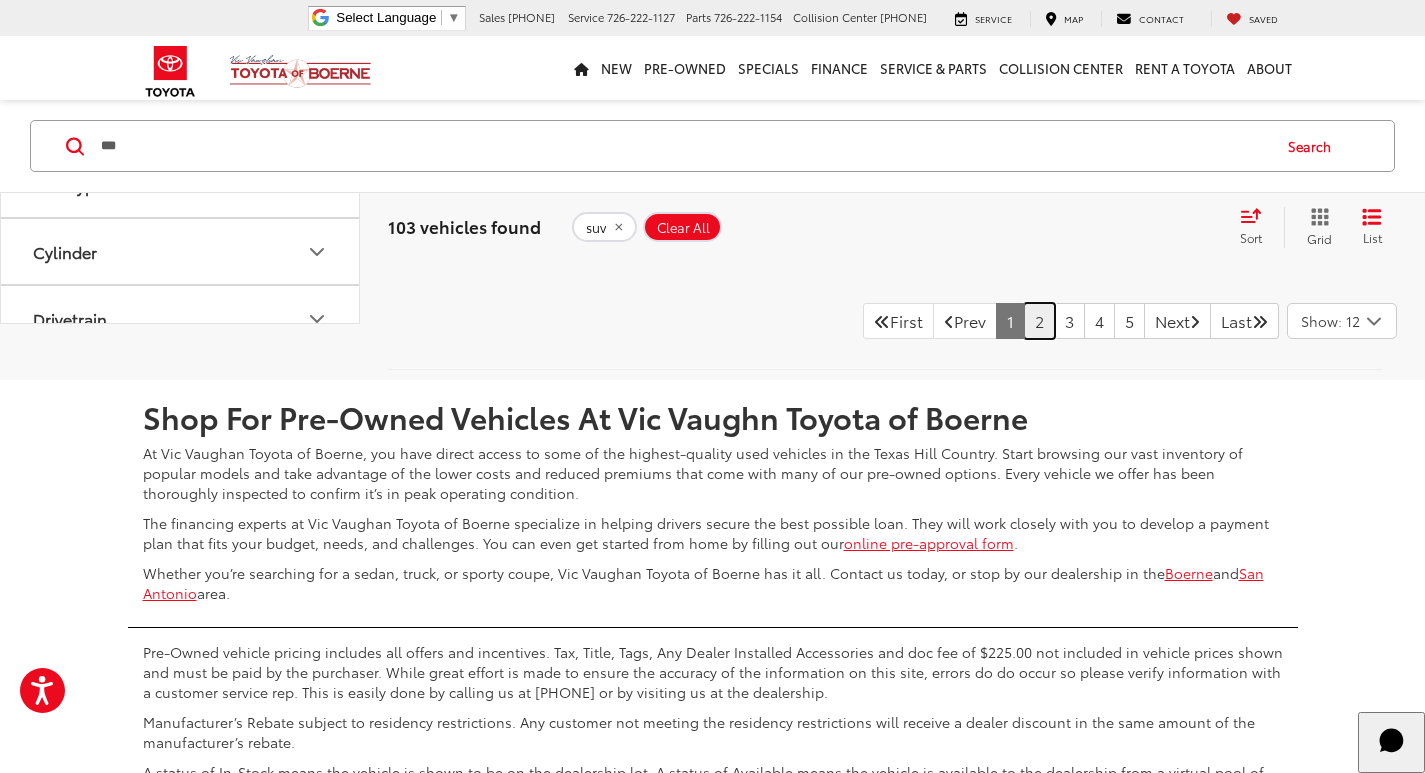 click on "2" at bounding box center [1039, 321] 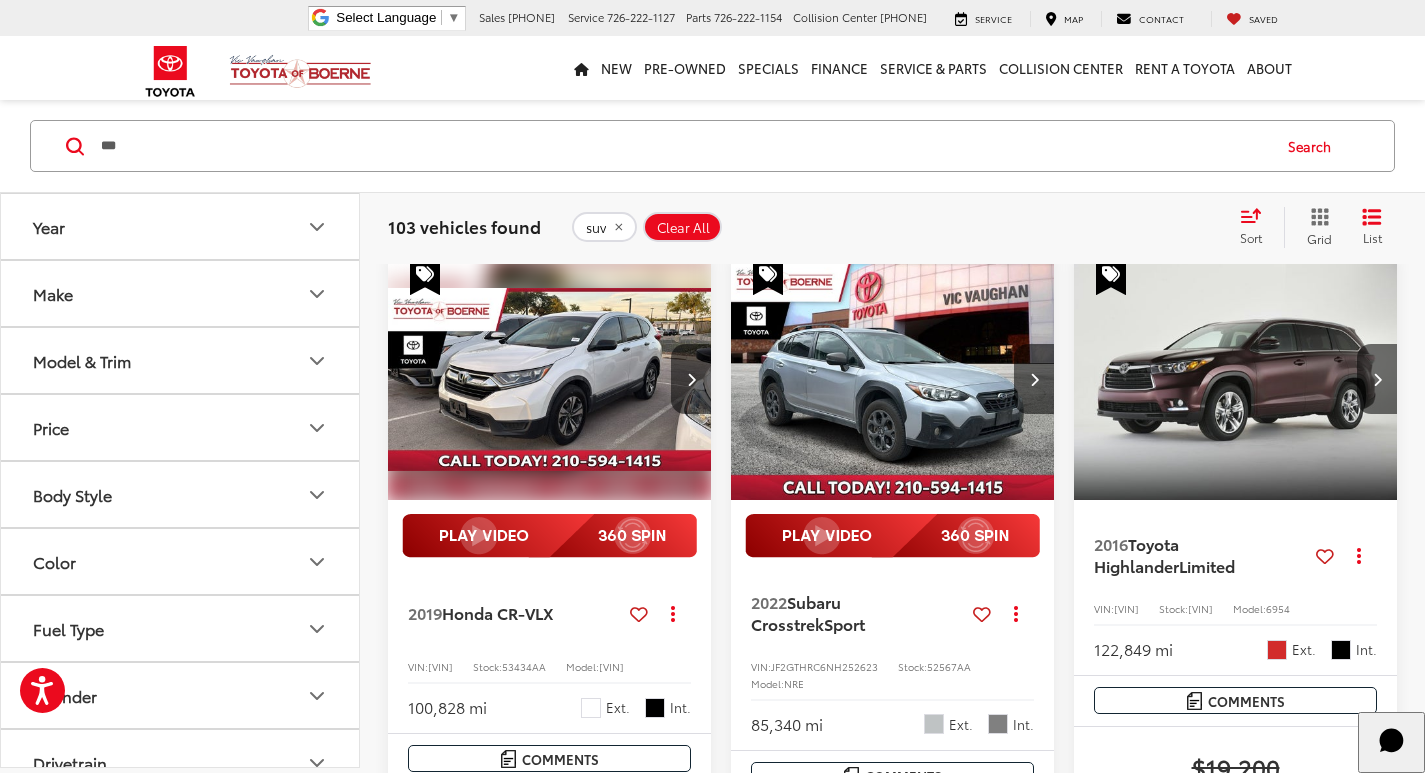 scroll, scrollTop: 0, scrollLeft: 0, axis: both 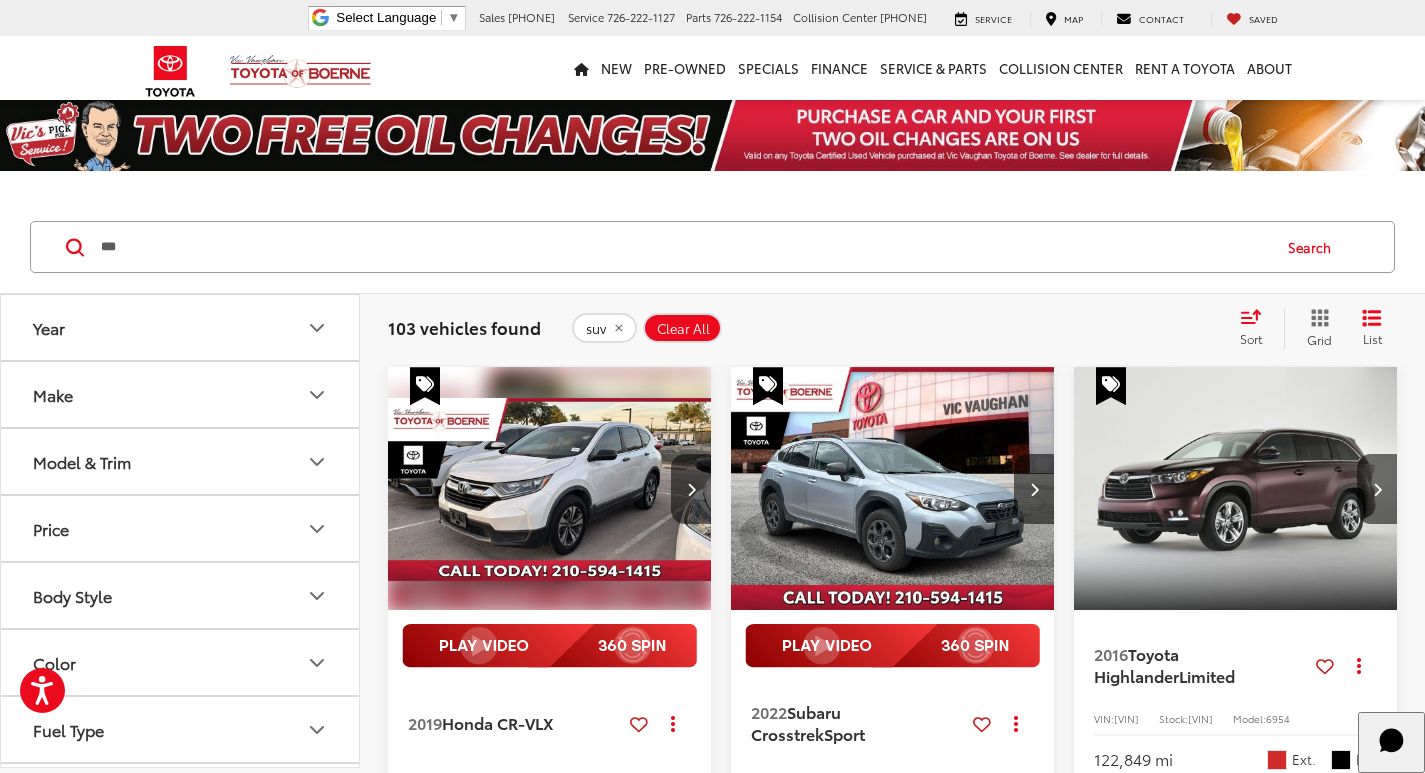 click on "Clear All" at bounding box center [683, 329] 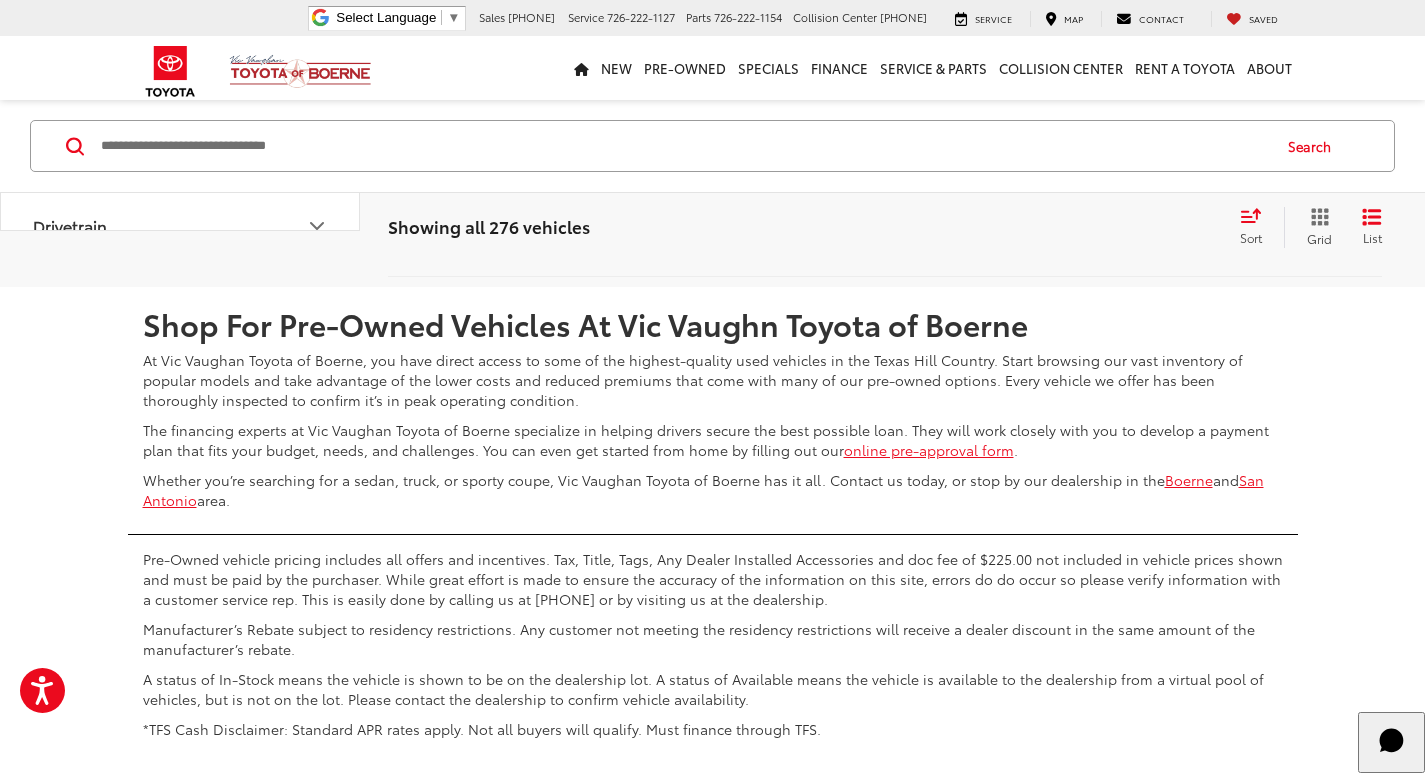 click on "2" at bounding box center [1039, 228] 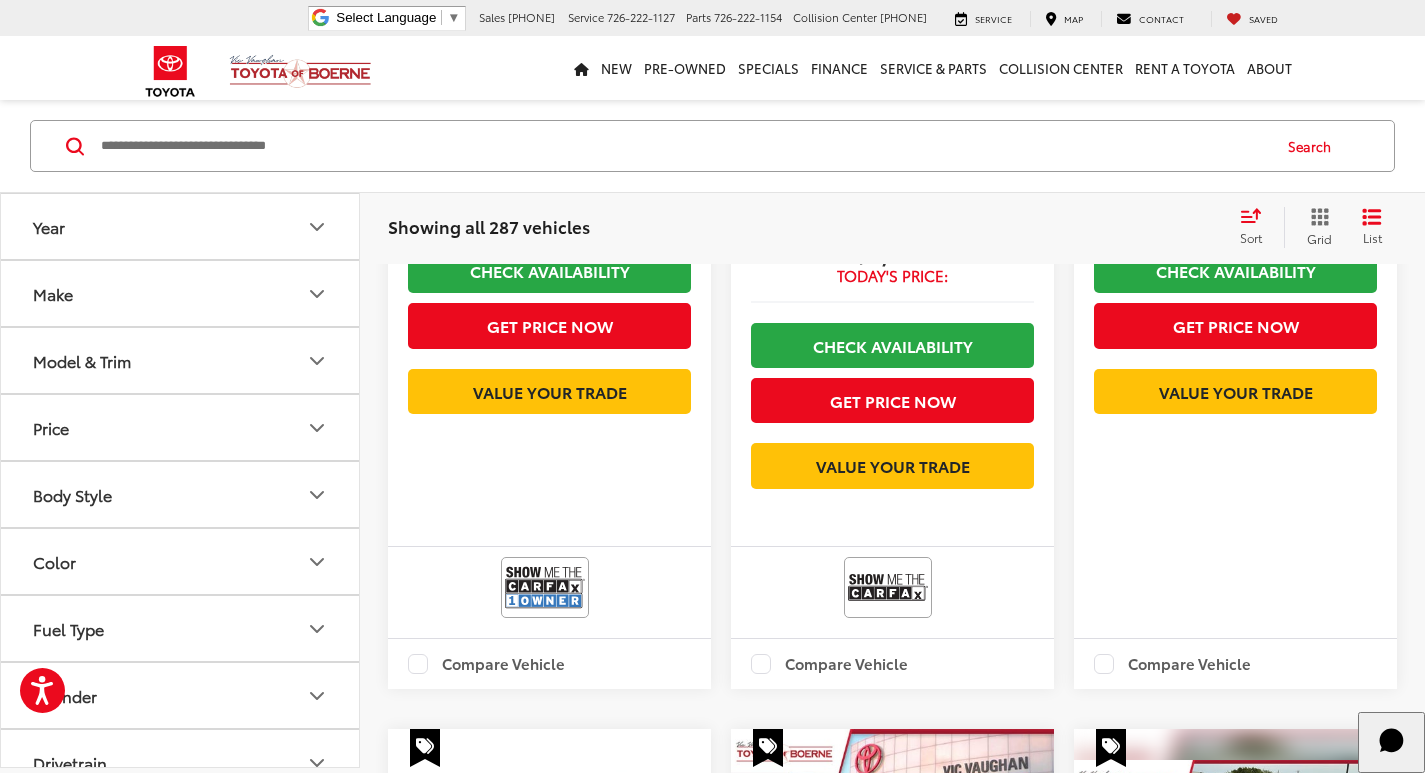 scroll, scrollTop: 1101, scrollLeft: 0, axis: vertical 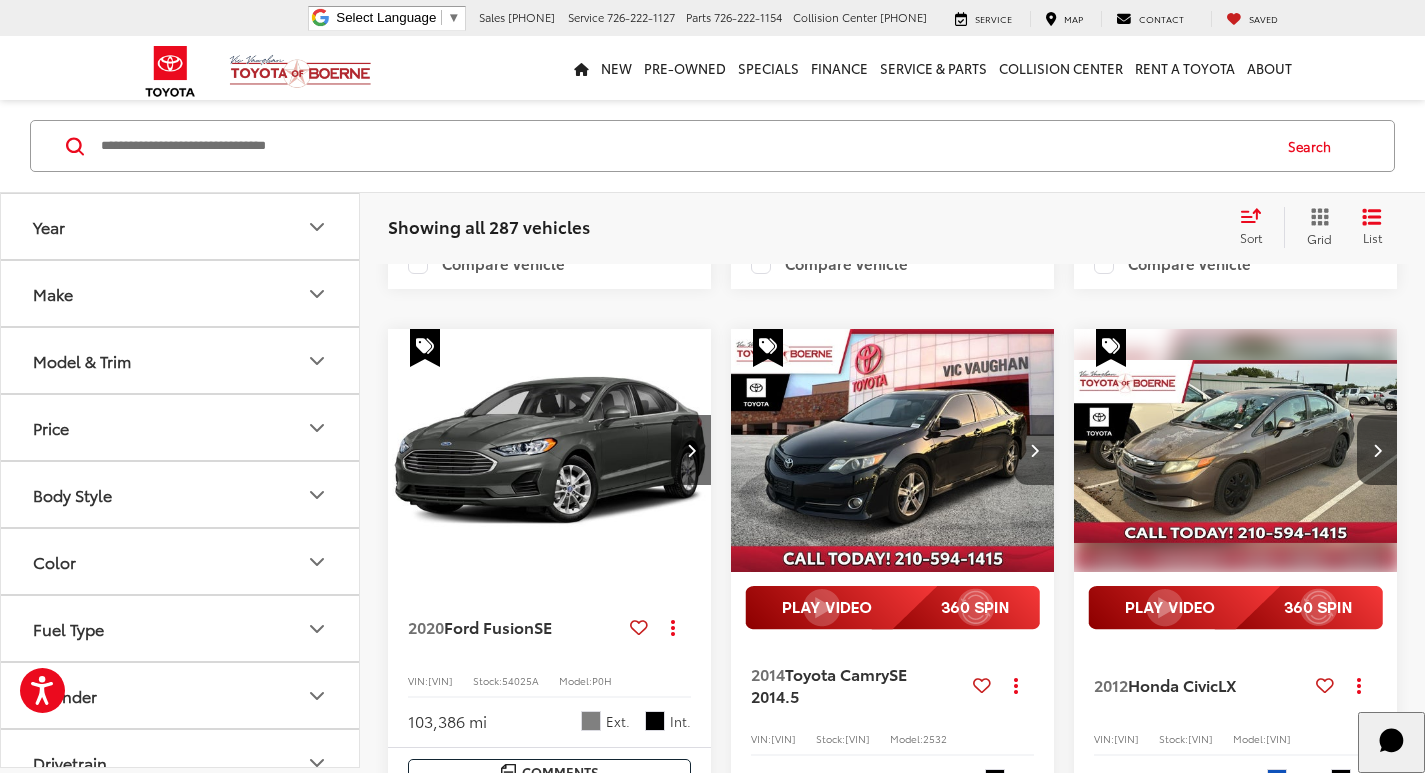 click at bounding box center [1034, 450] 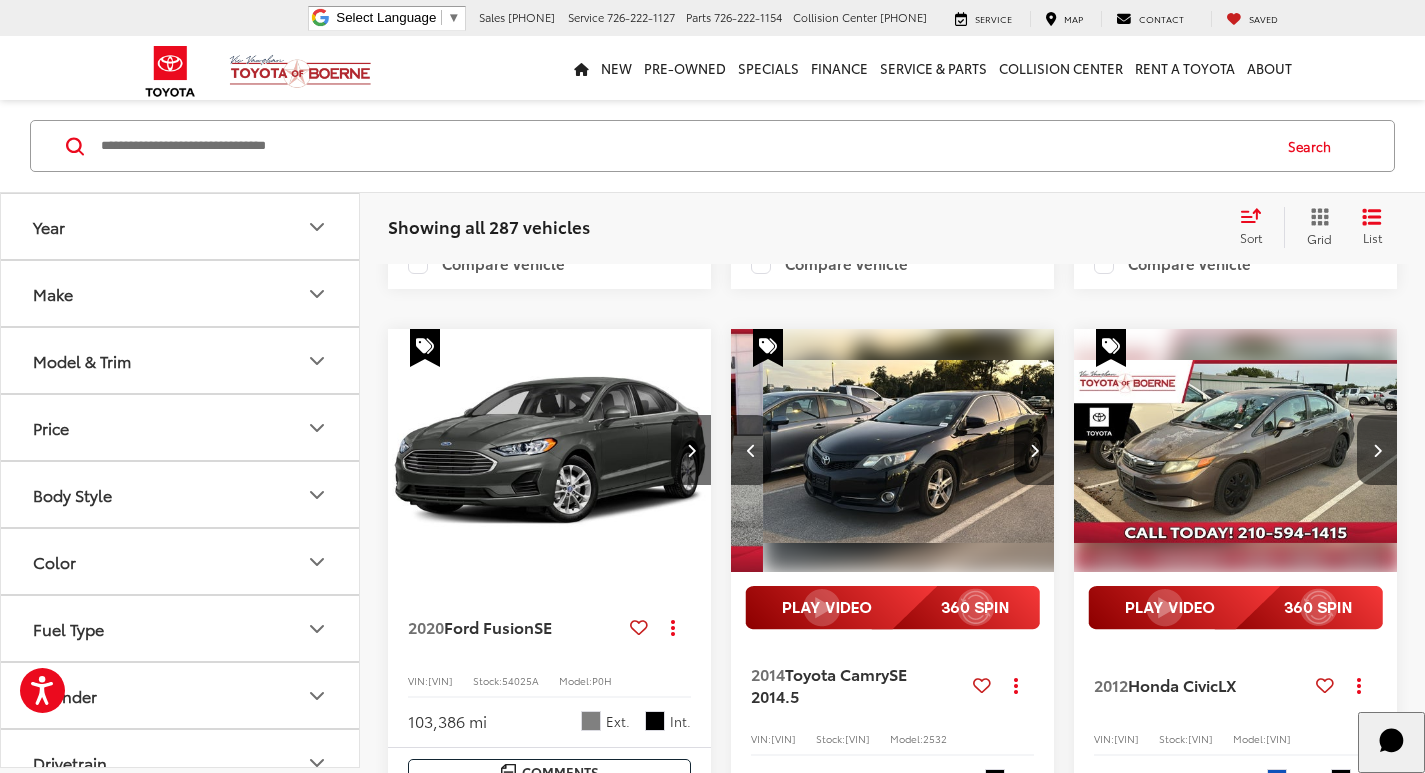 scroll, scrollTop: 0, scrollLeft: 326, axis: horizontal 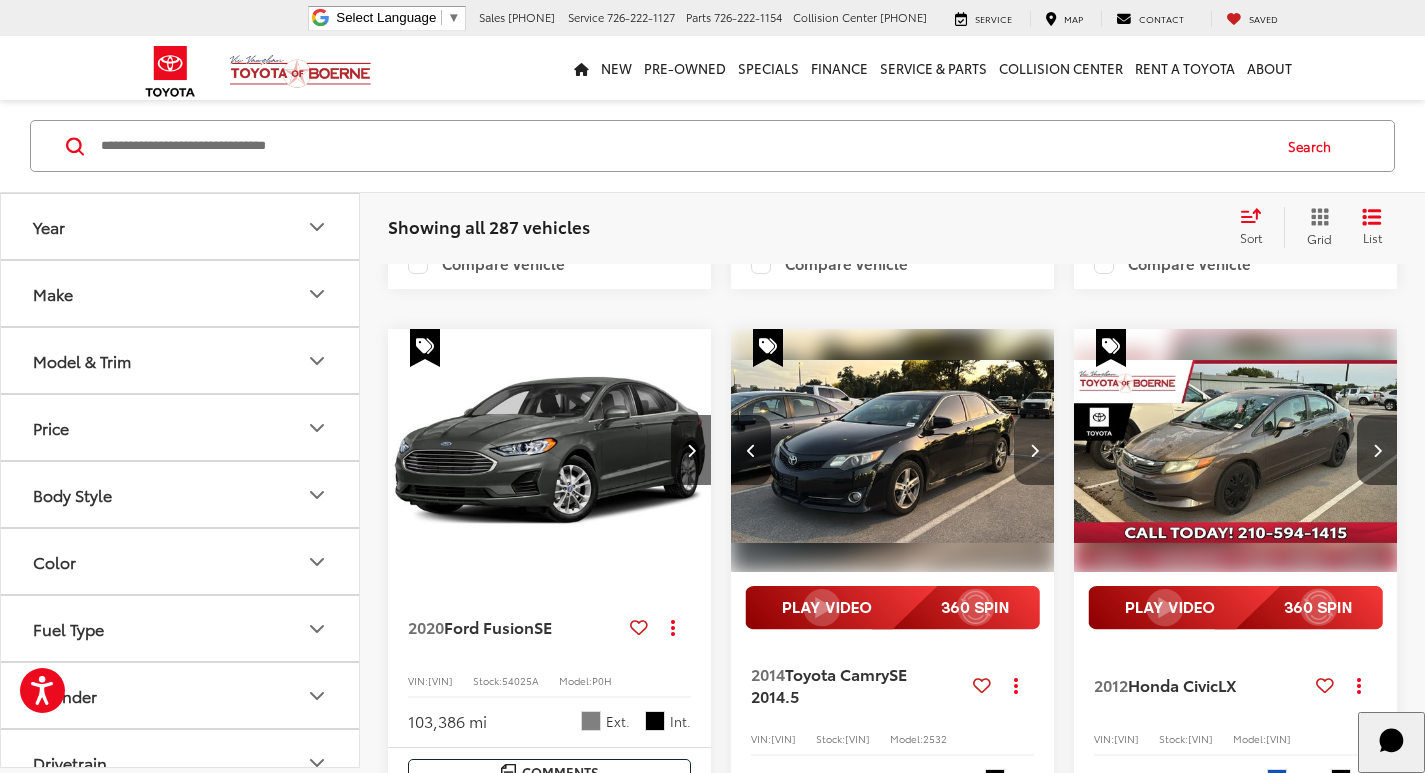 click at bounding box center [1034, 450] 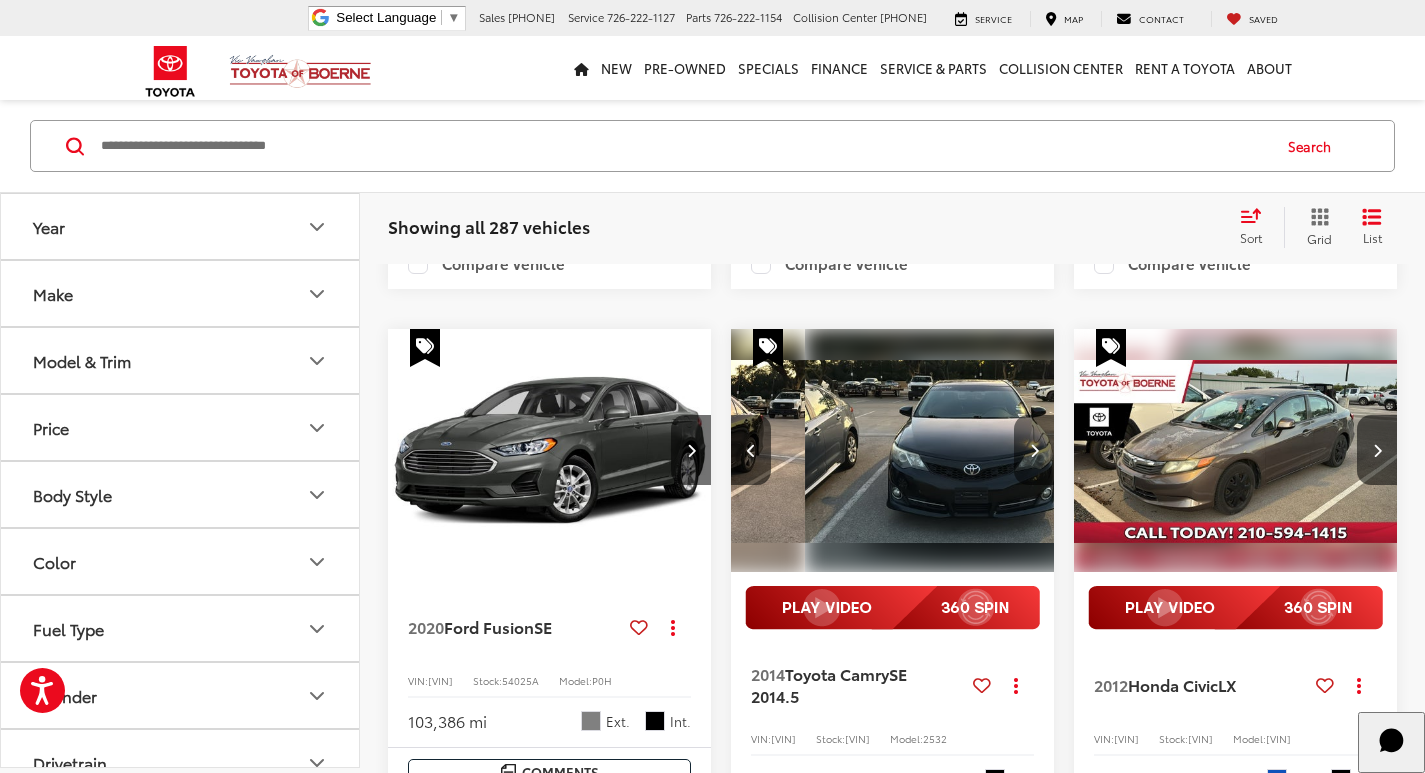 scroll, scrollTop: 0, scrollLeft: 652, axis: horizontal 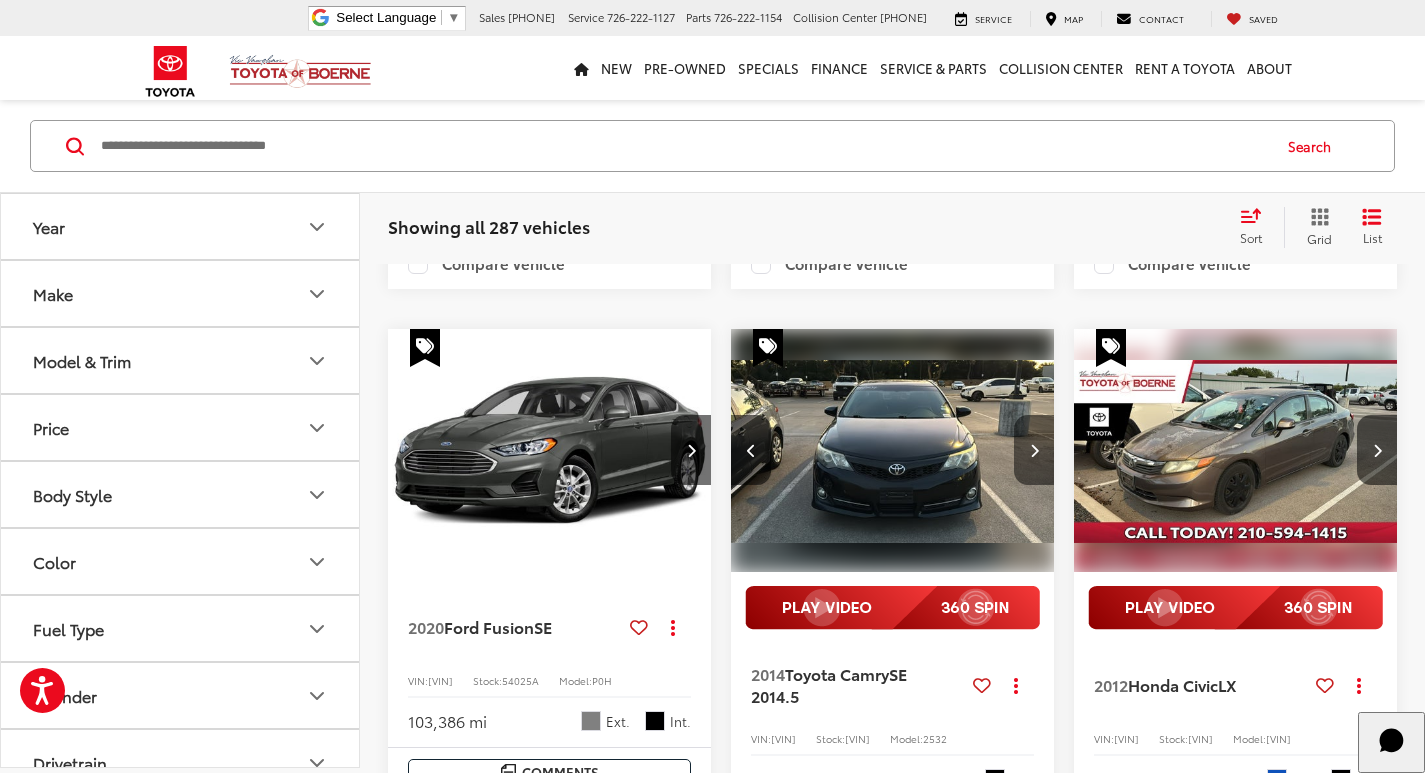 click at bounding box center [1034, 450] 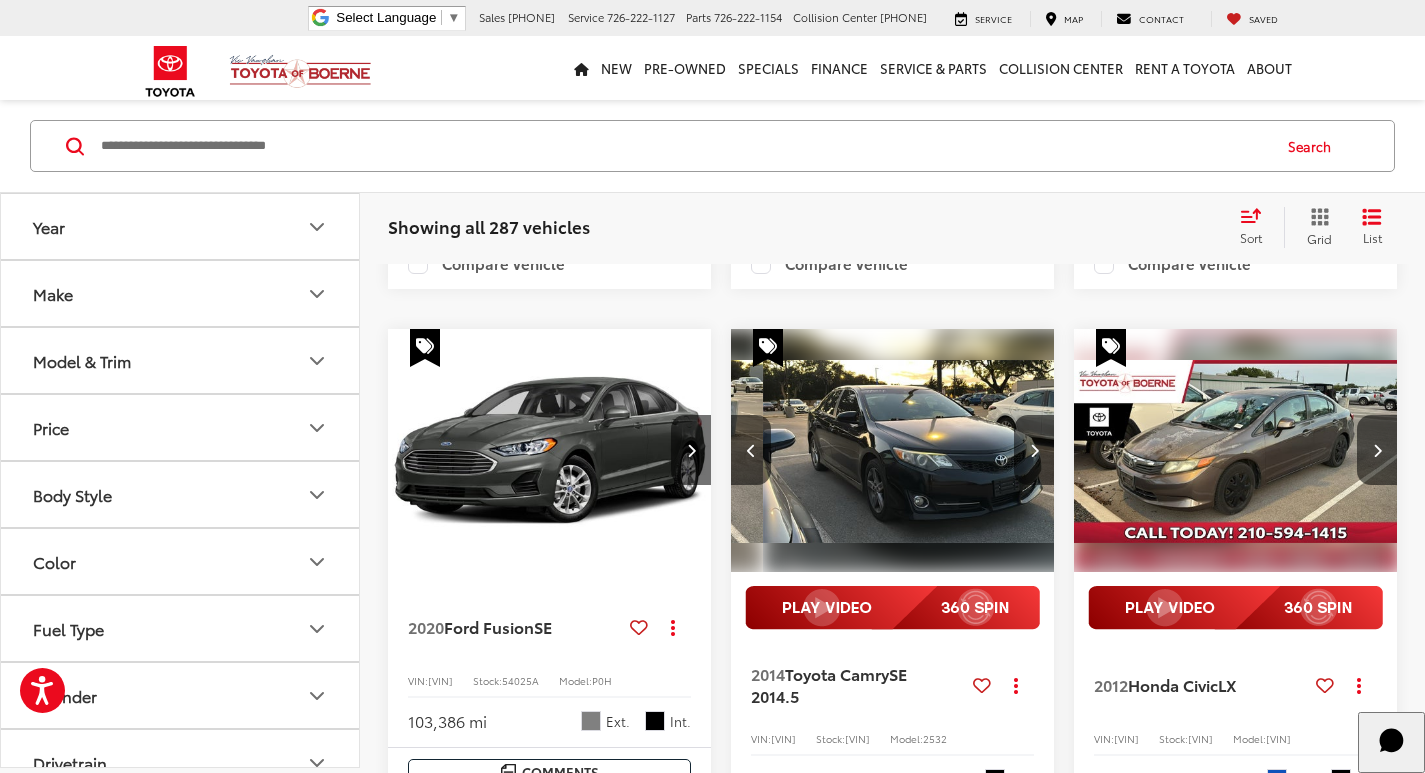 scroll, scrollTop: 0, scrollLeft: 978, axis: horizontal 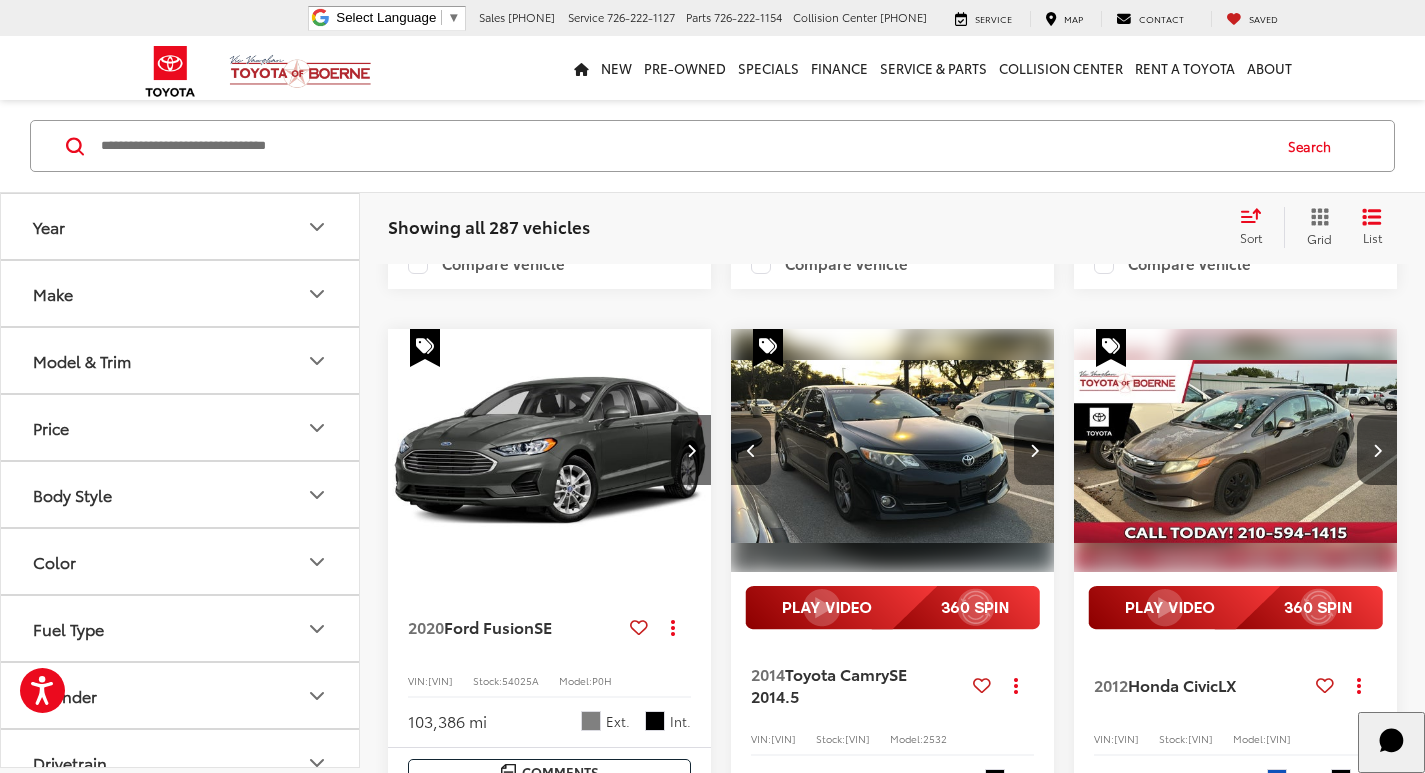click at bounding box center [1034, 450] 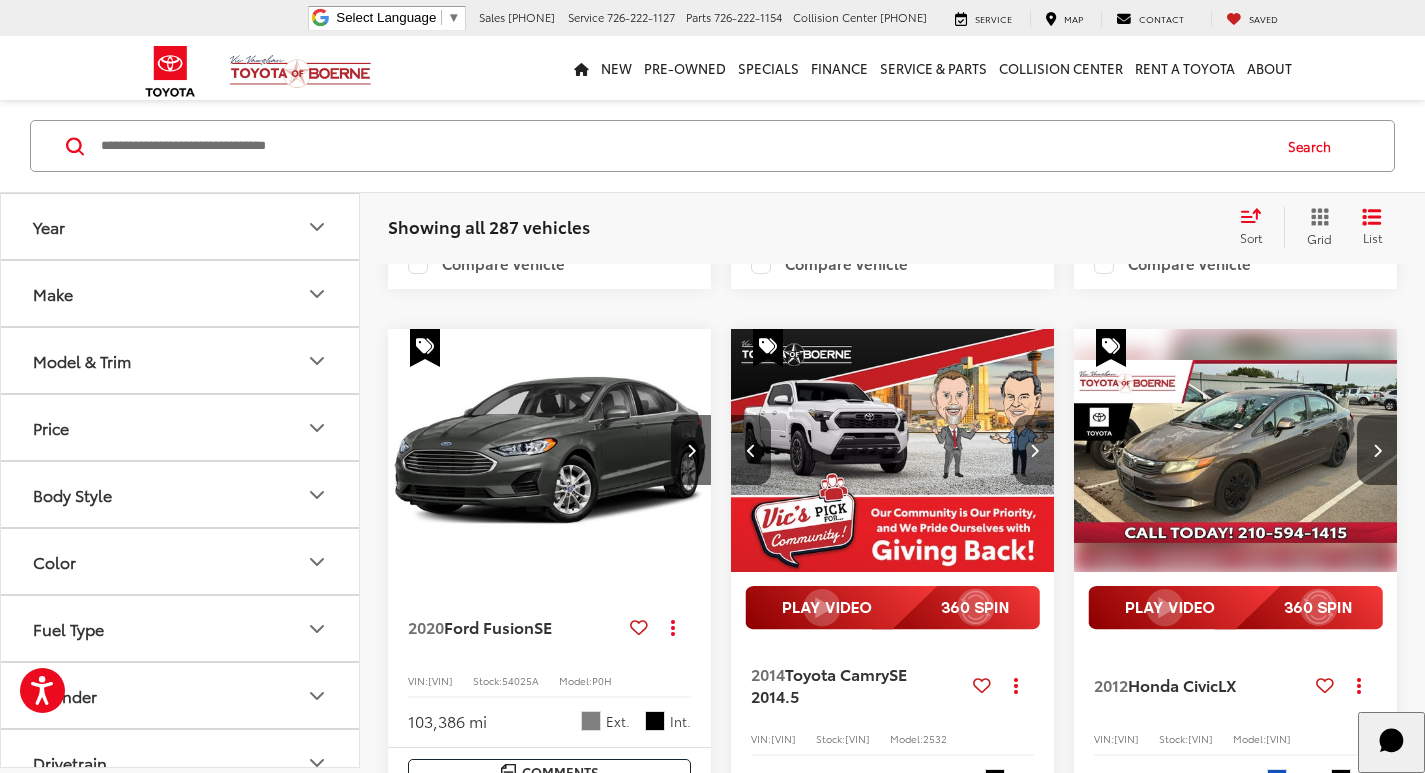 click at bounding box center [1034, 450] 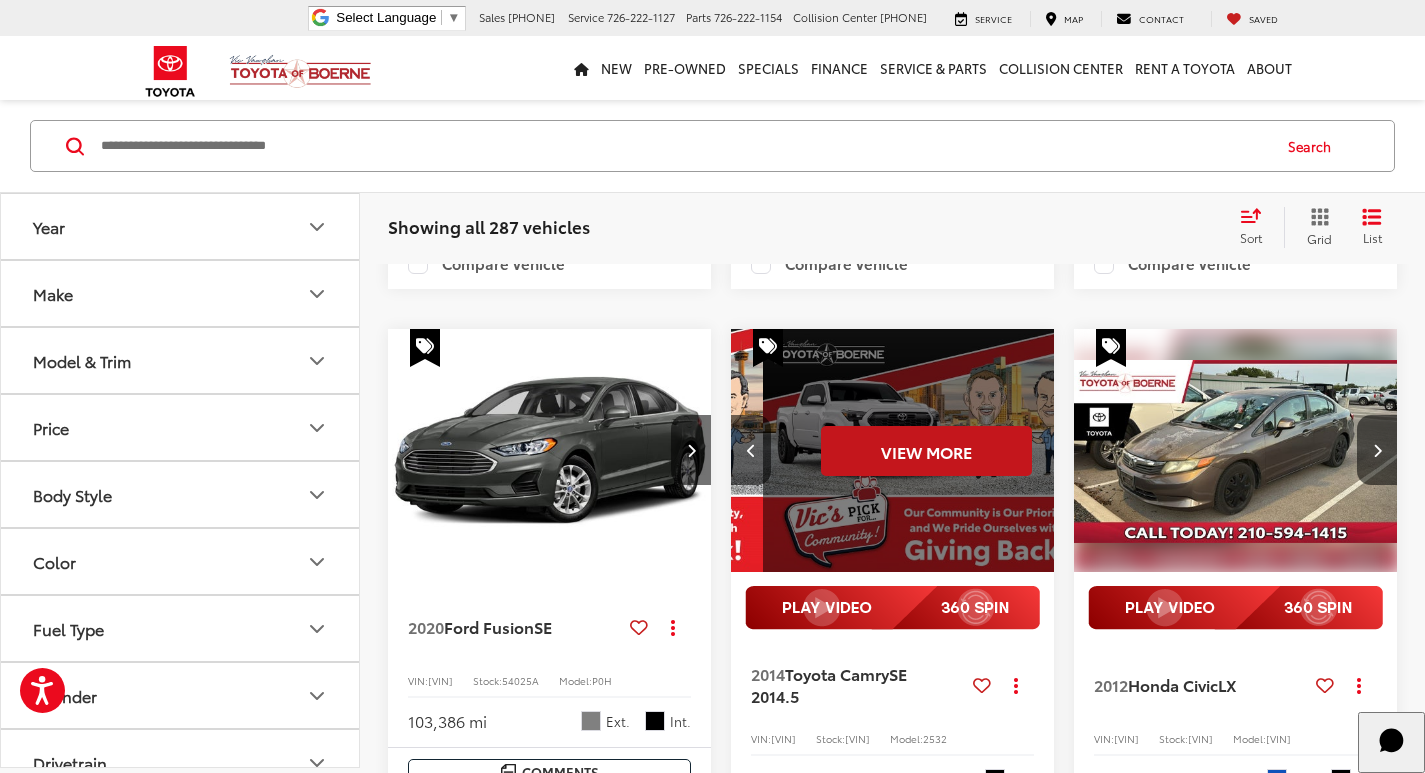 scroll, scrollTop: 0, scrollLeft: 1630, axis: horizontal 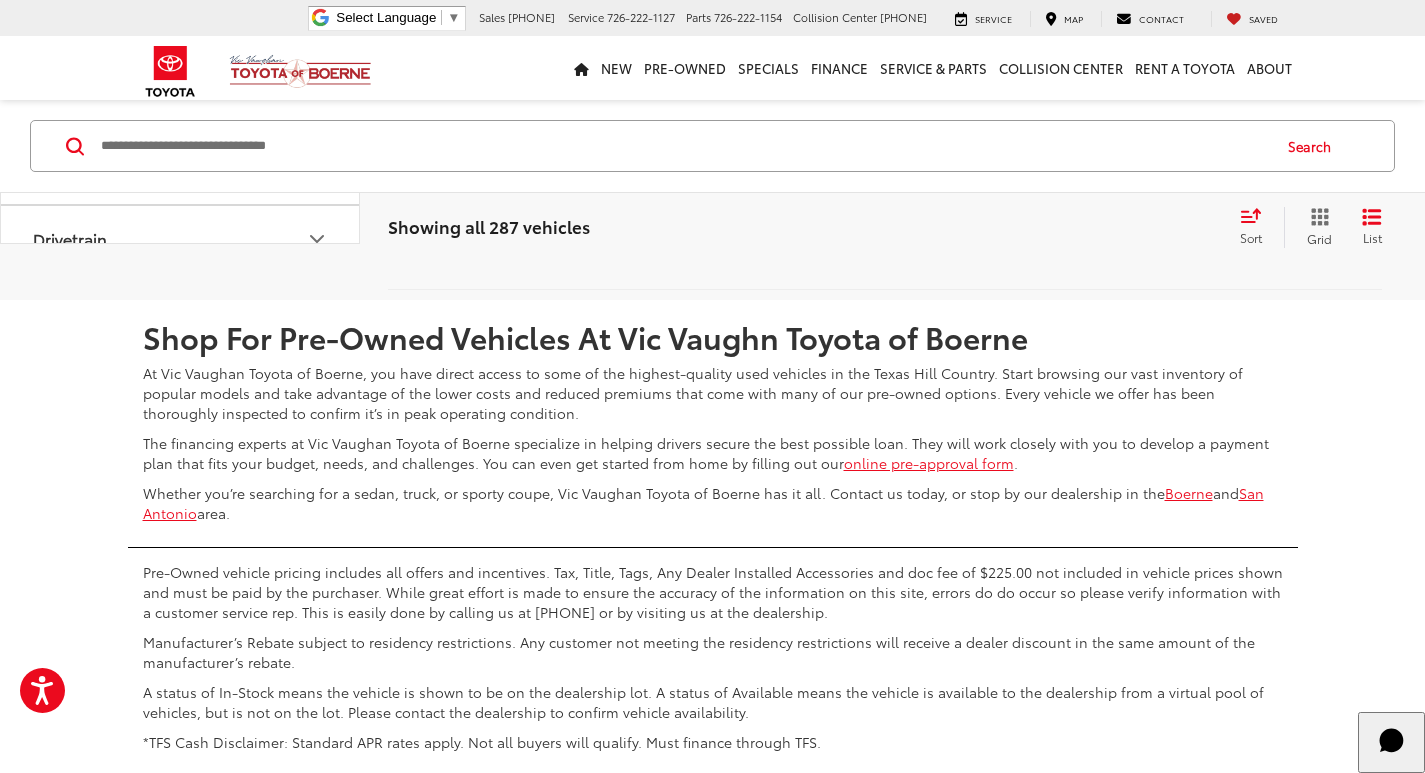 click on "3" at bounding box center (1069, 241) 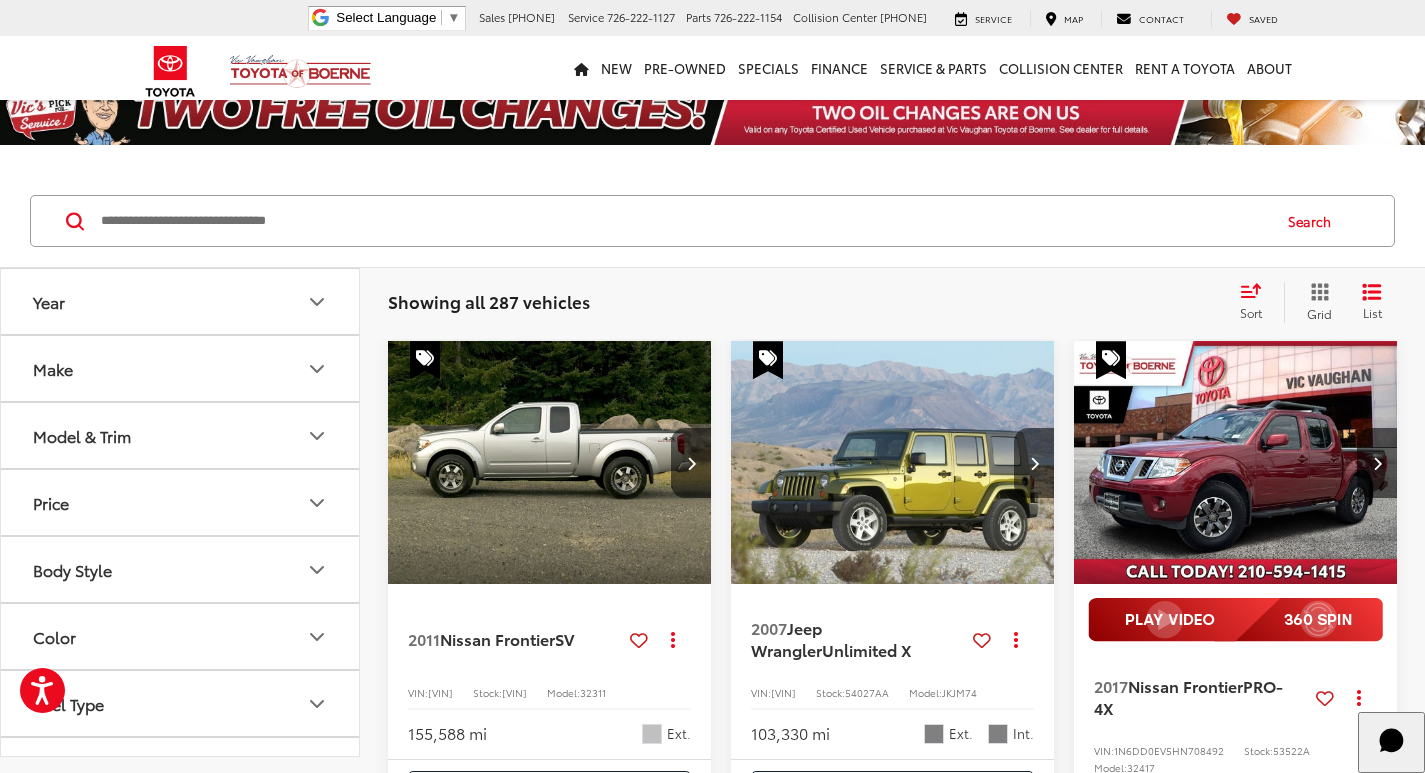 scroll, scrollTop: 1, scrollLeft: 0, axis: vertical 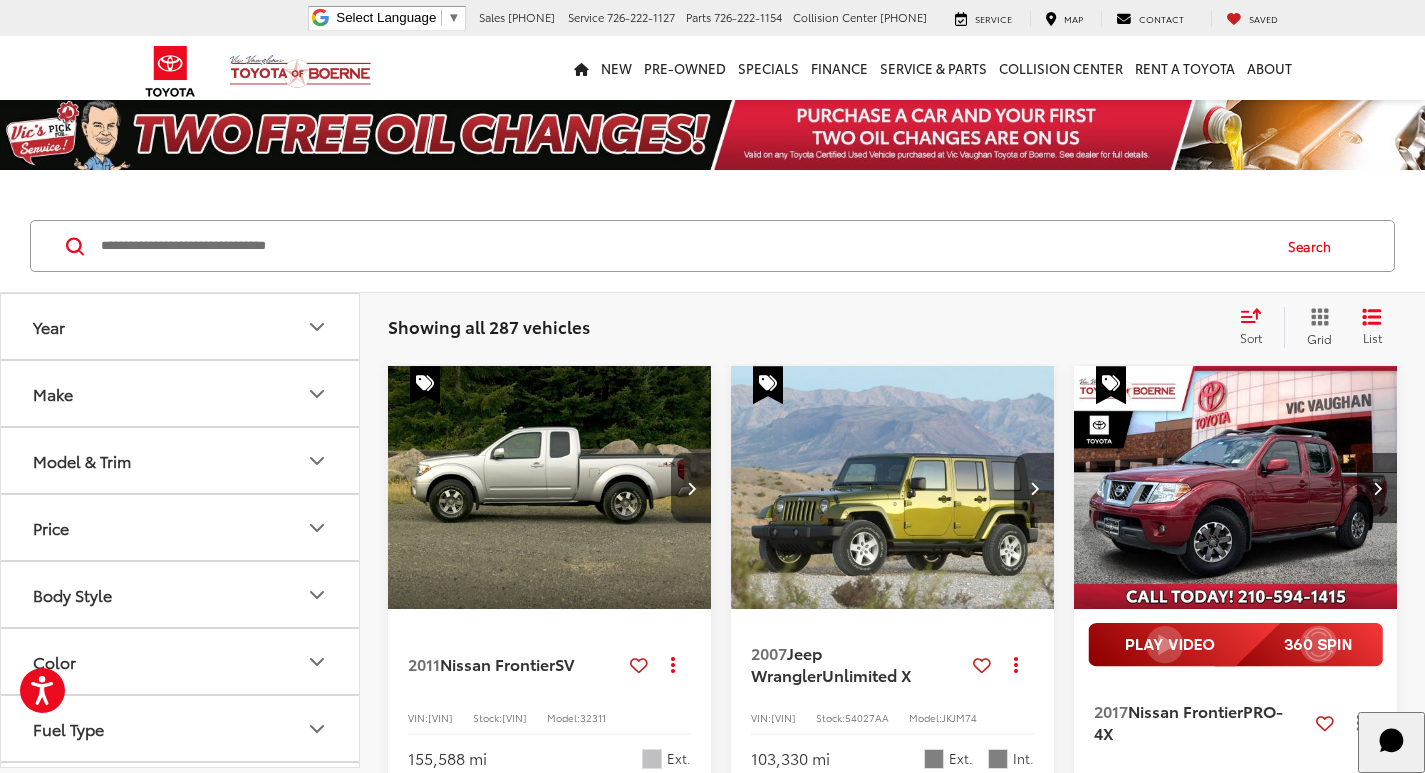 click at bounding box center [691, 488] 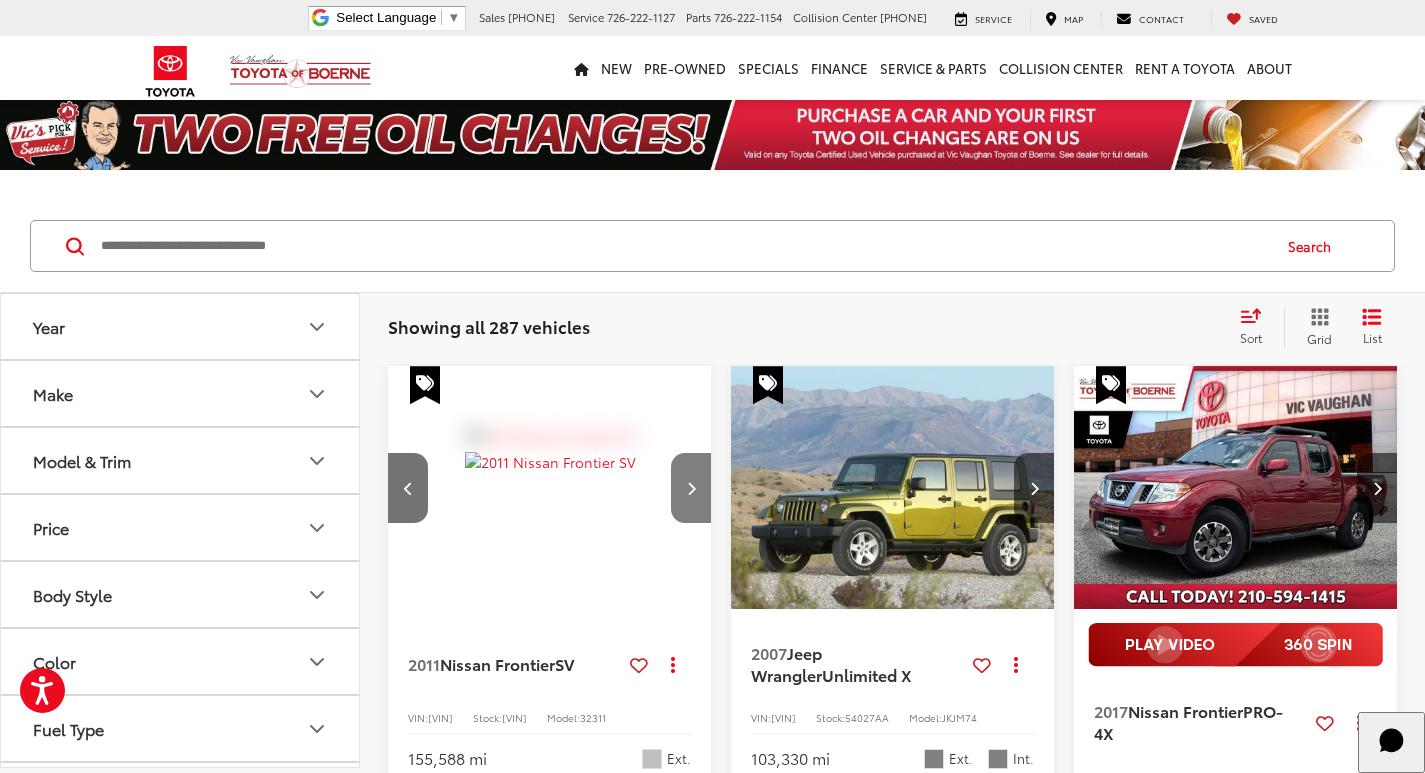 click at bounding box center [691, 488] 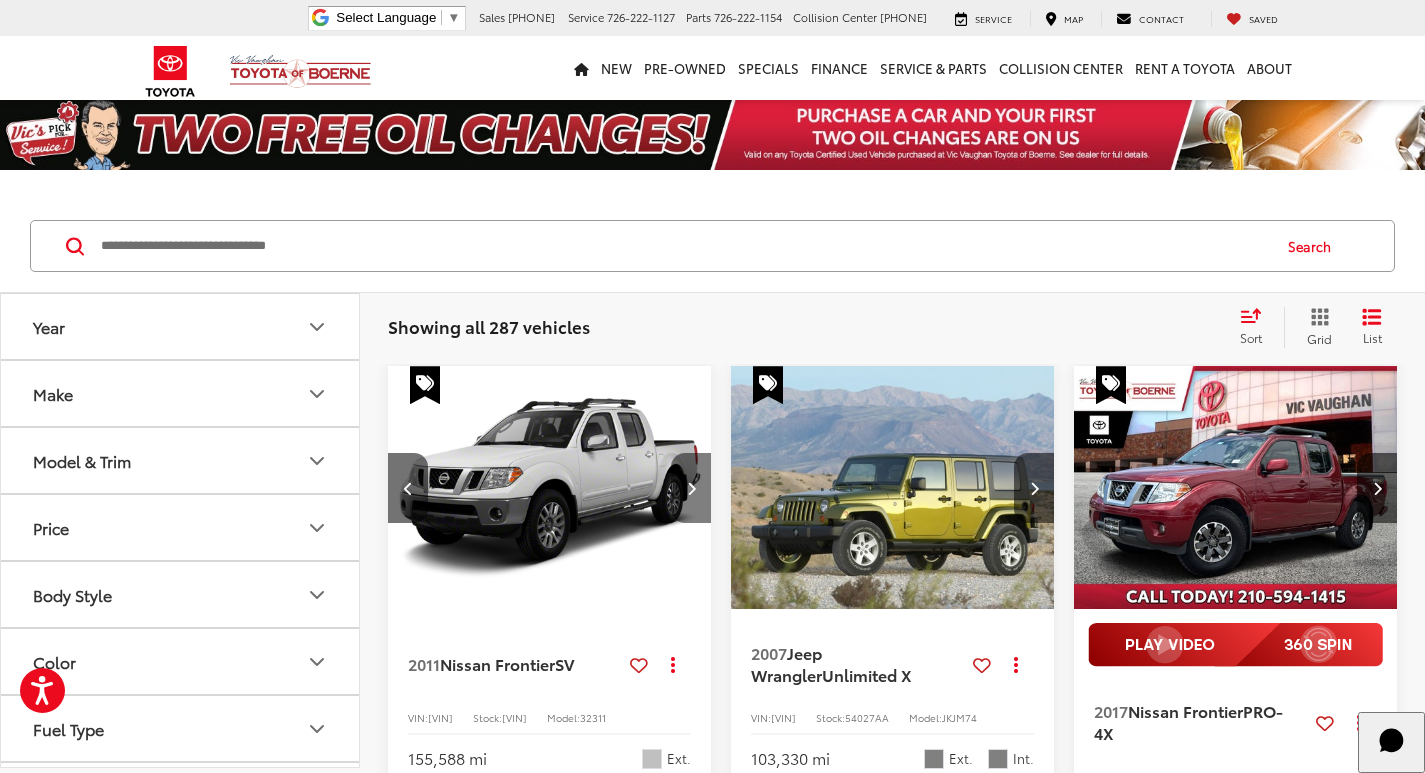 click at bounding box center (691, 488) 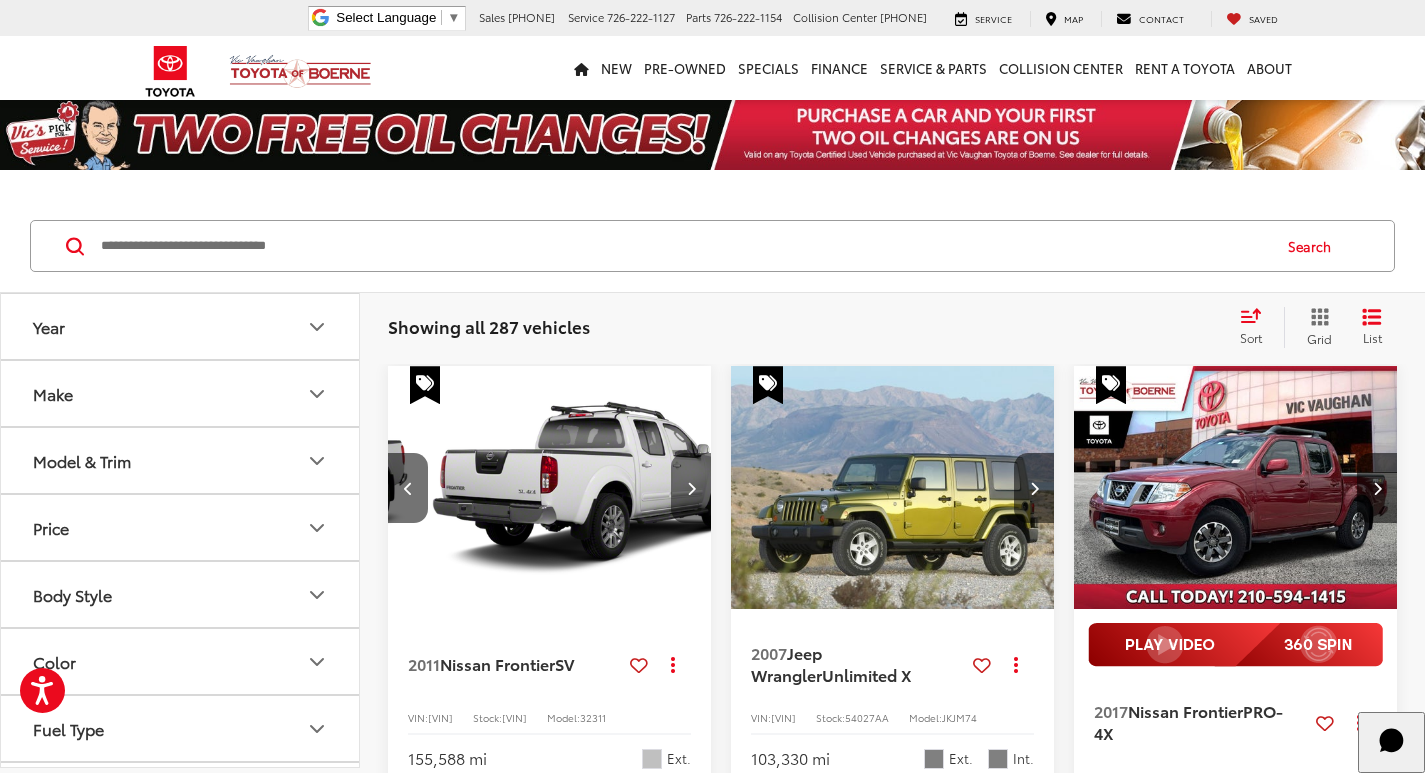 scroll, scrollTop: 0, scrollLeft: 978, axis: horizontal 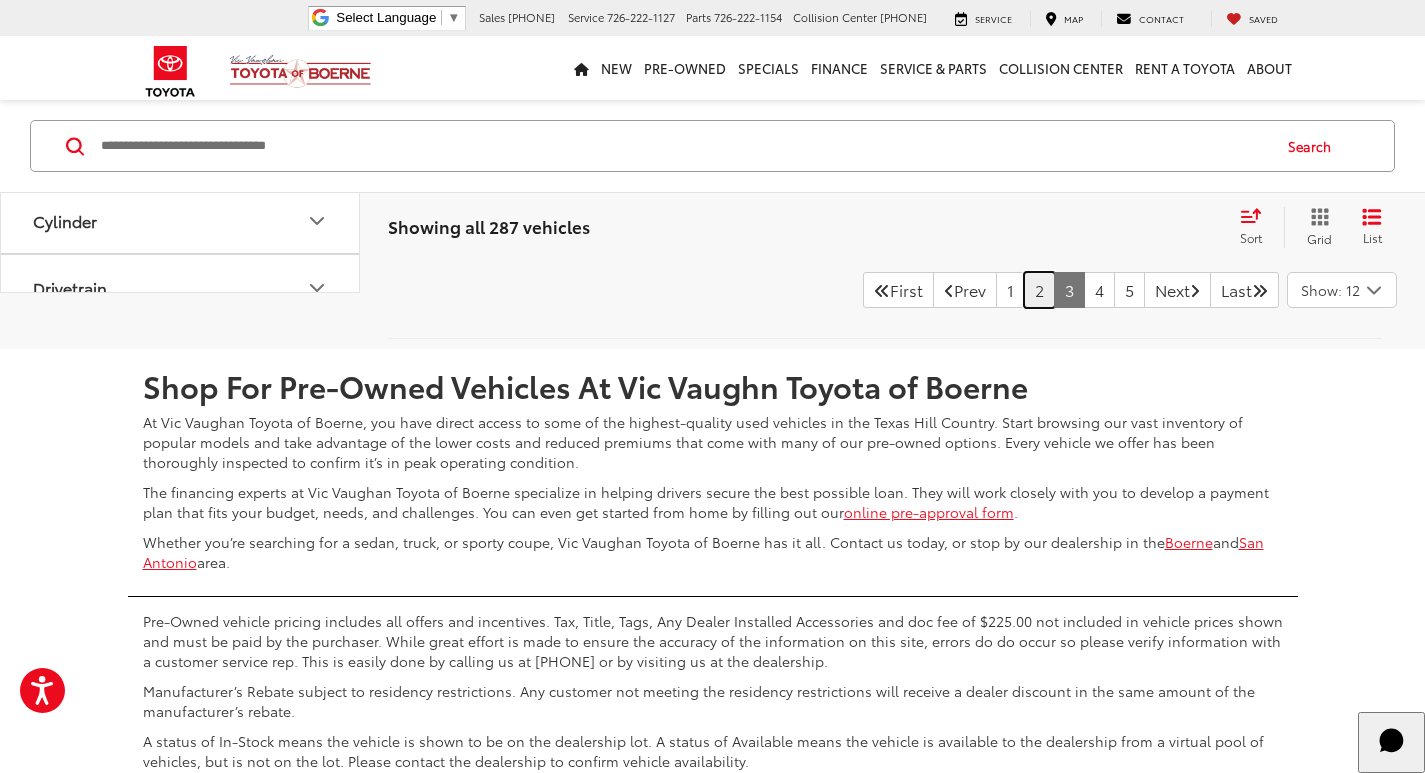 click on "2" at bounding box center [1039, 290] 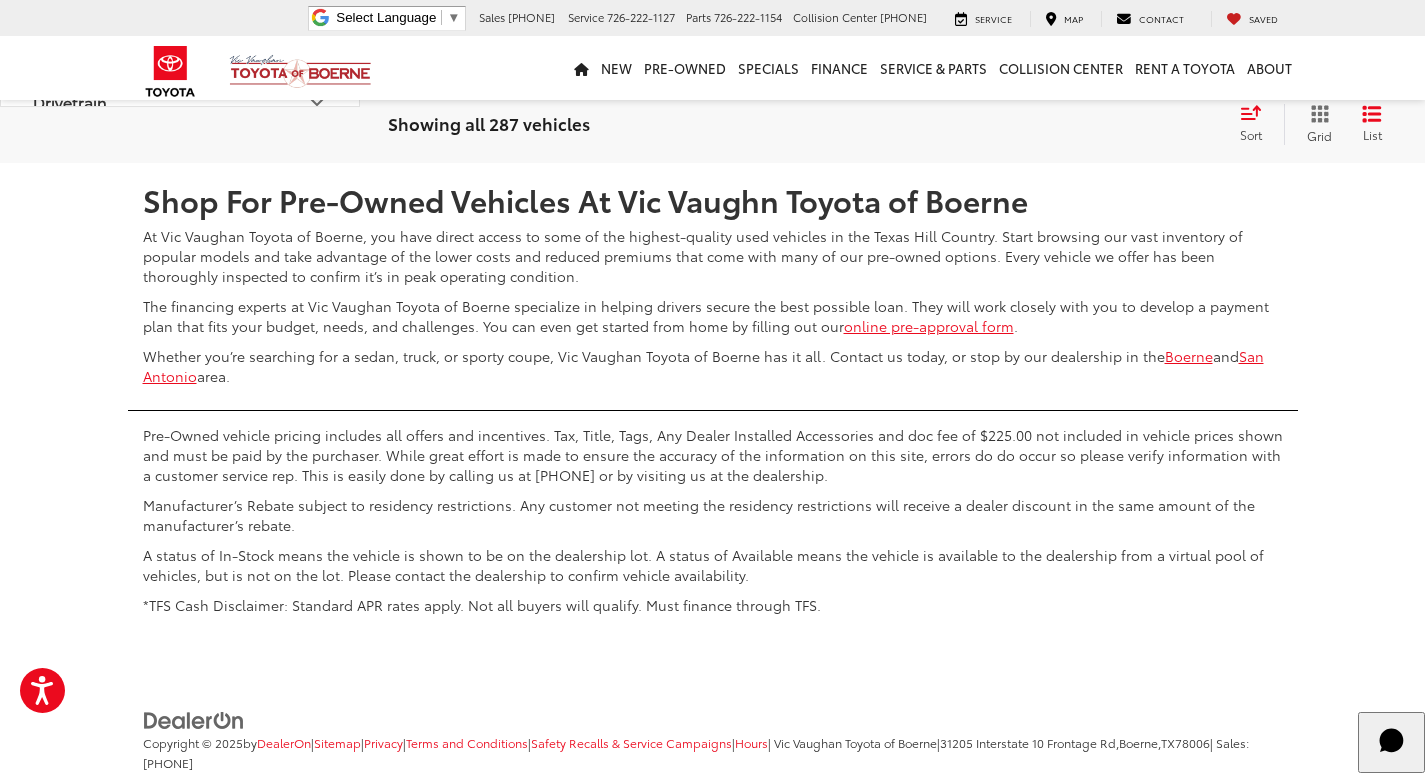 scroll, scrollTop: 4552, scrollLeft: 0, axis: vertical 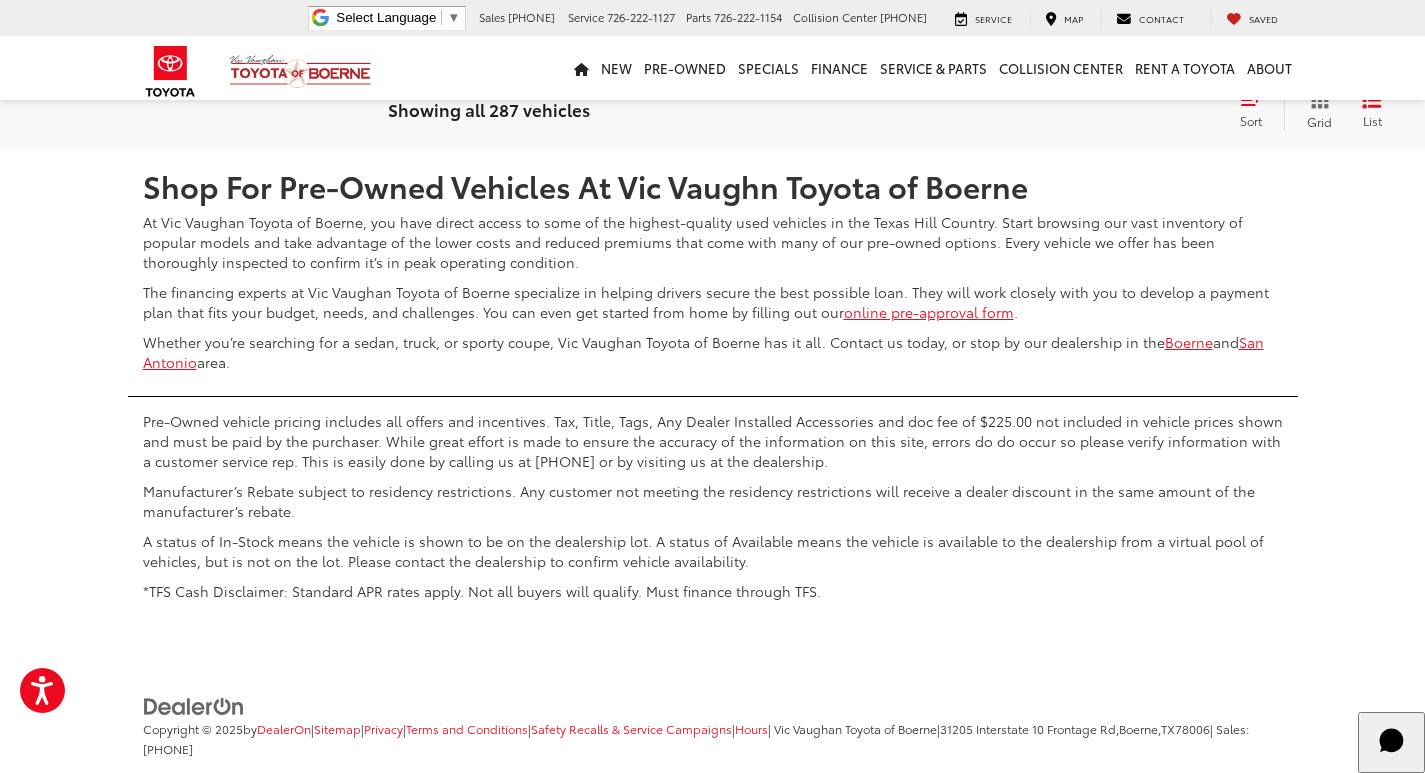 click on "4" at bounding box center (1099, 90) 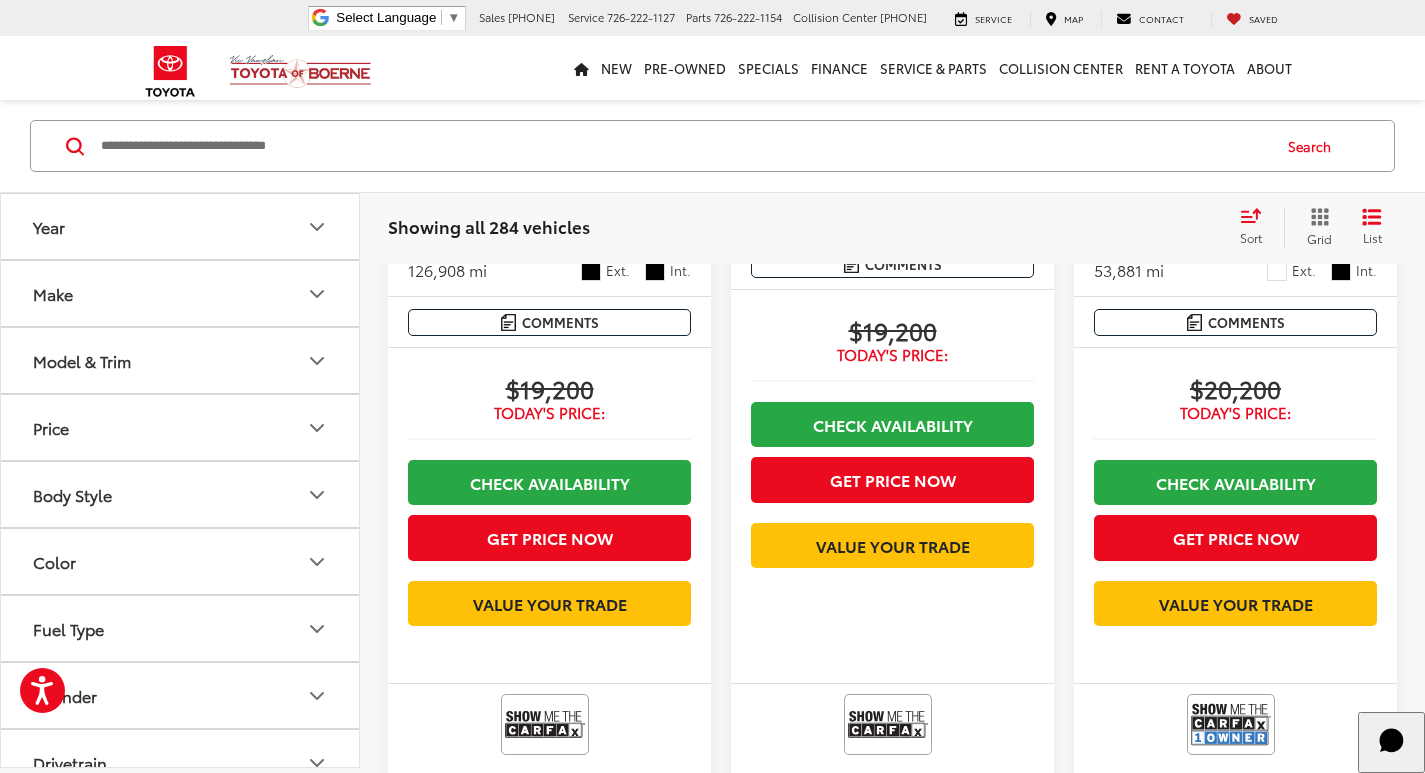 scroll, scrollTop: 3801, scrollLeft: 0, axis: vertical 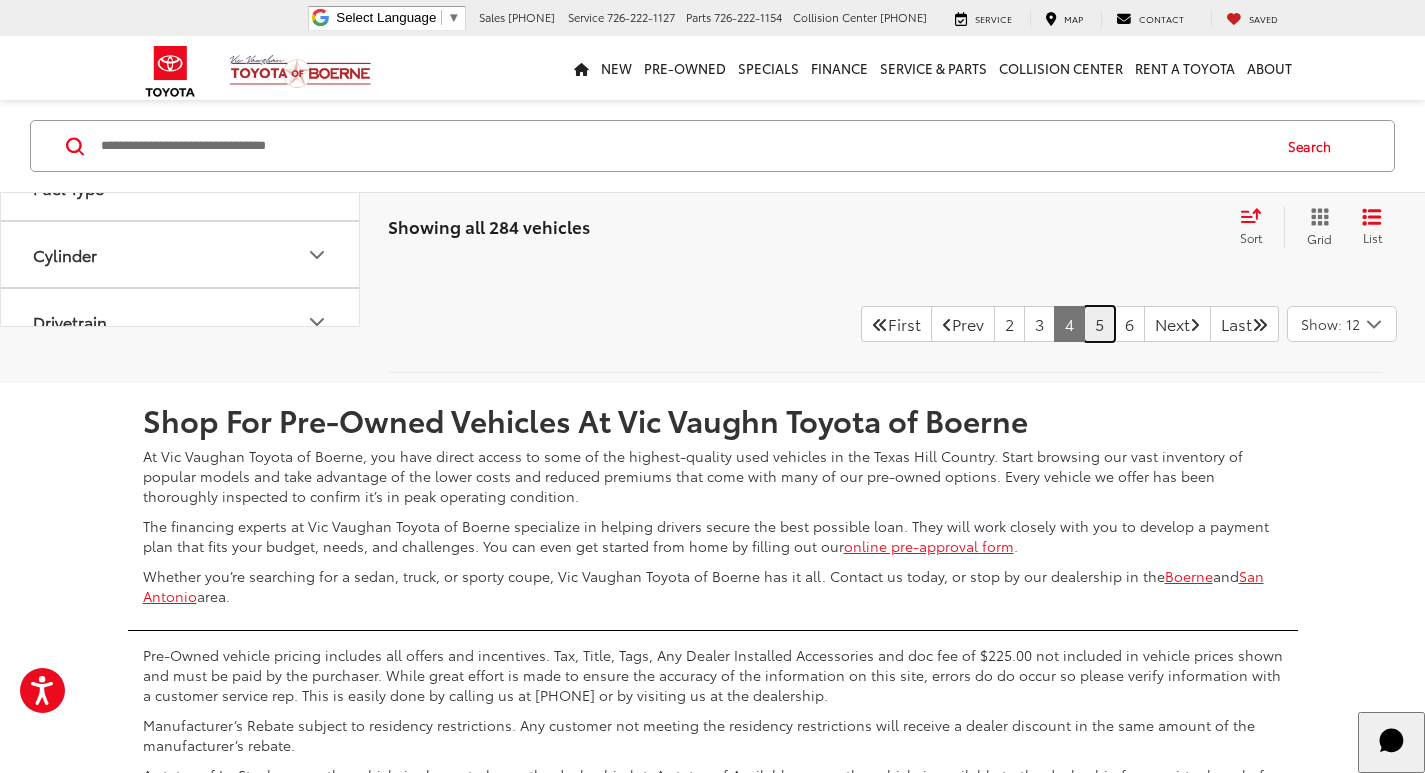 click on "5" at bounding box center [1099, 324] 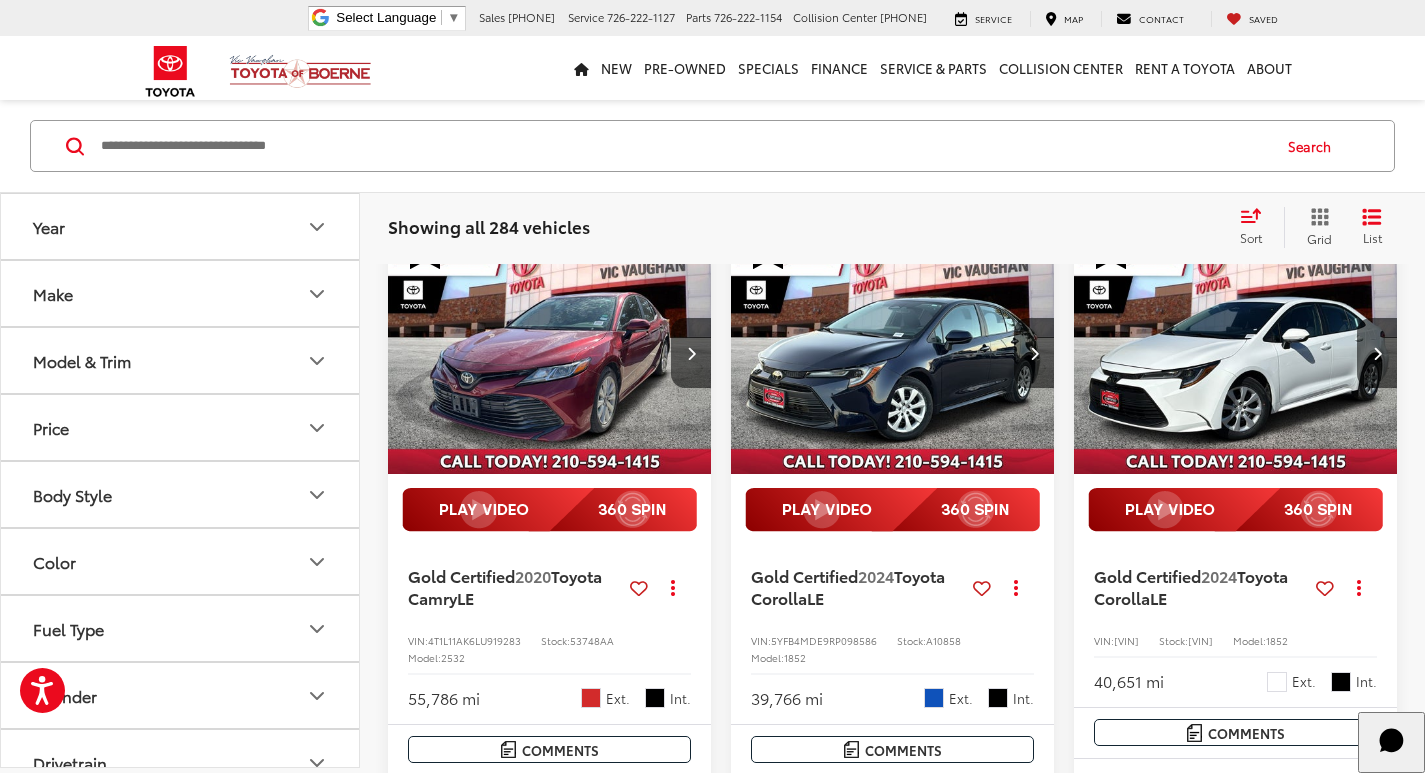 scroll, scrollTop: 101, scrollLeft: 0, axis: vertical 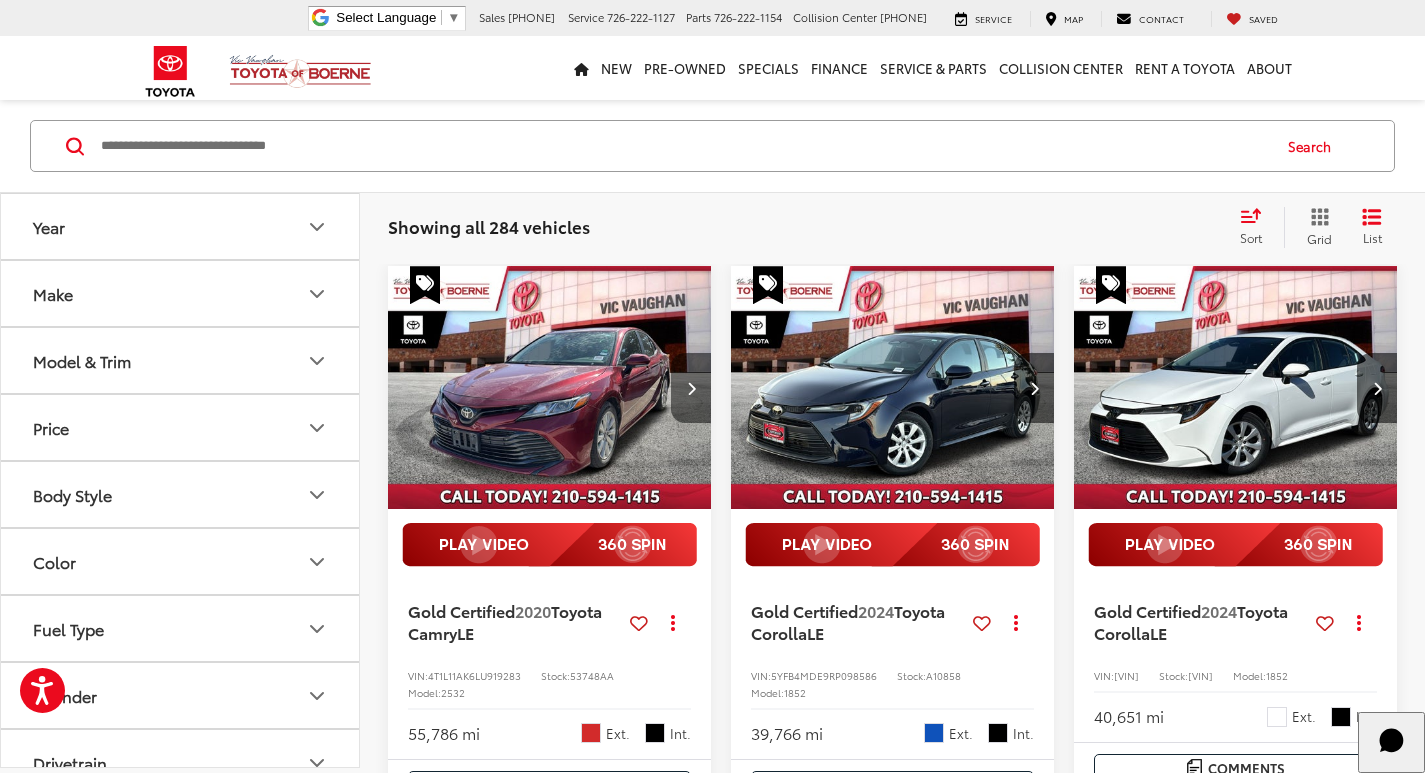 click at bounding box center [691, 388] 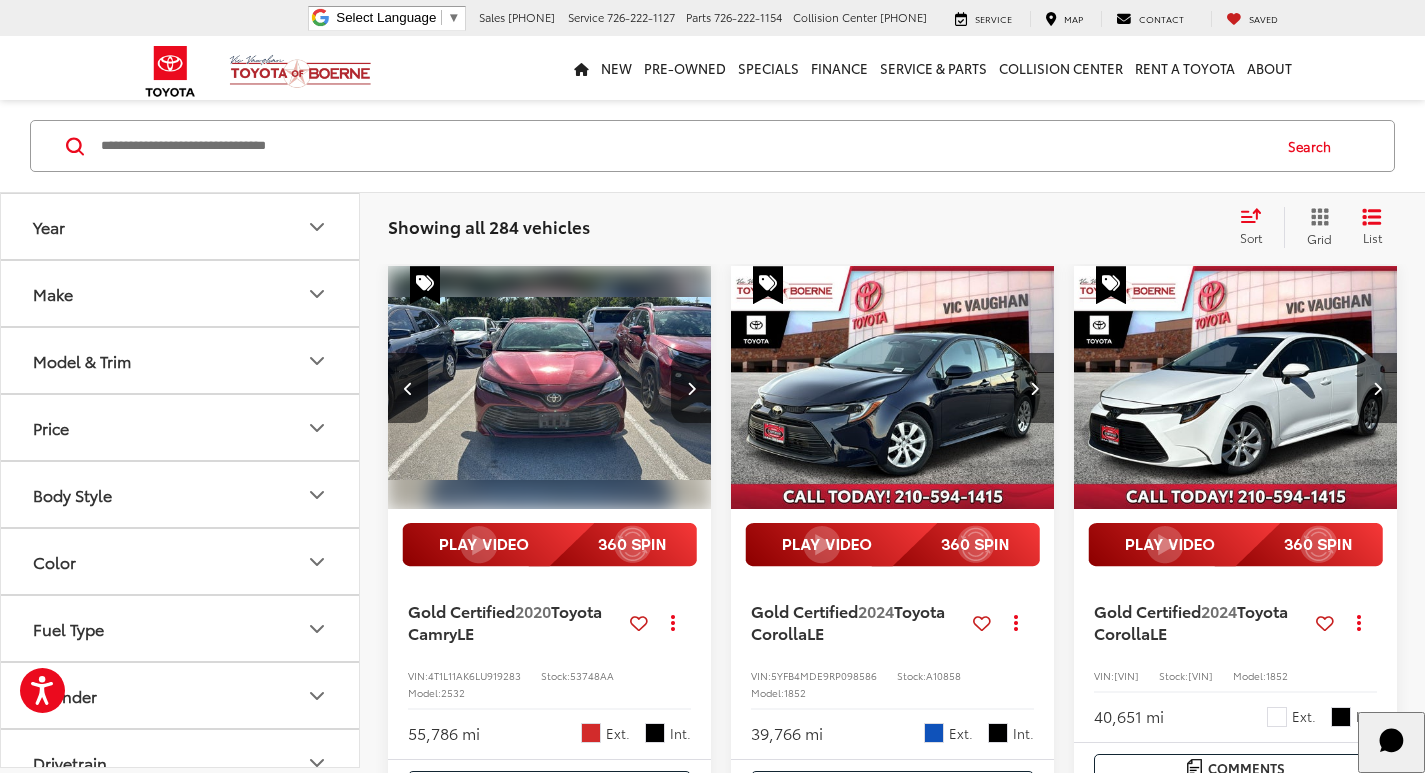 click at bounding box center [691, 388] 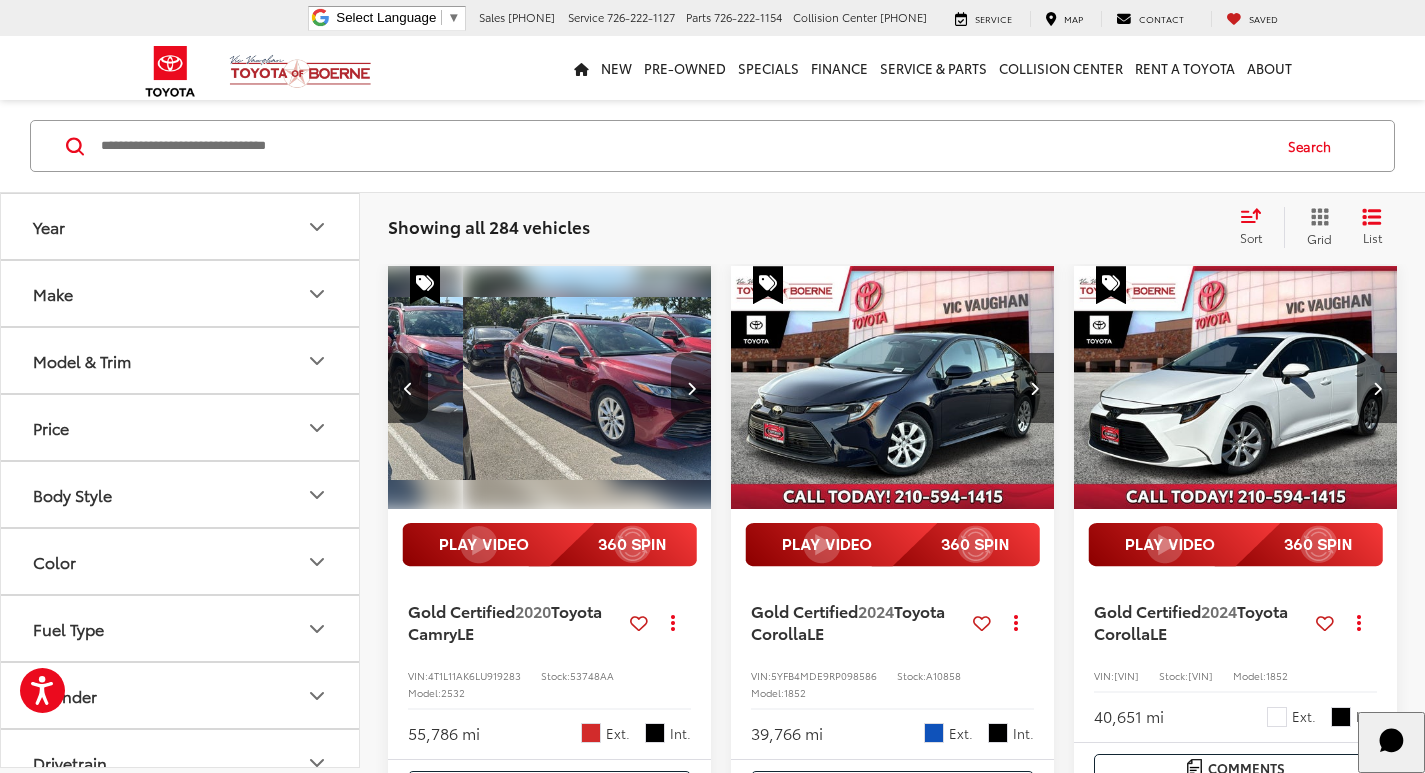 scroll, scrollTop: 0, scrollLeft: 652, axis: horizontal 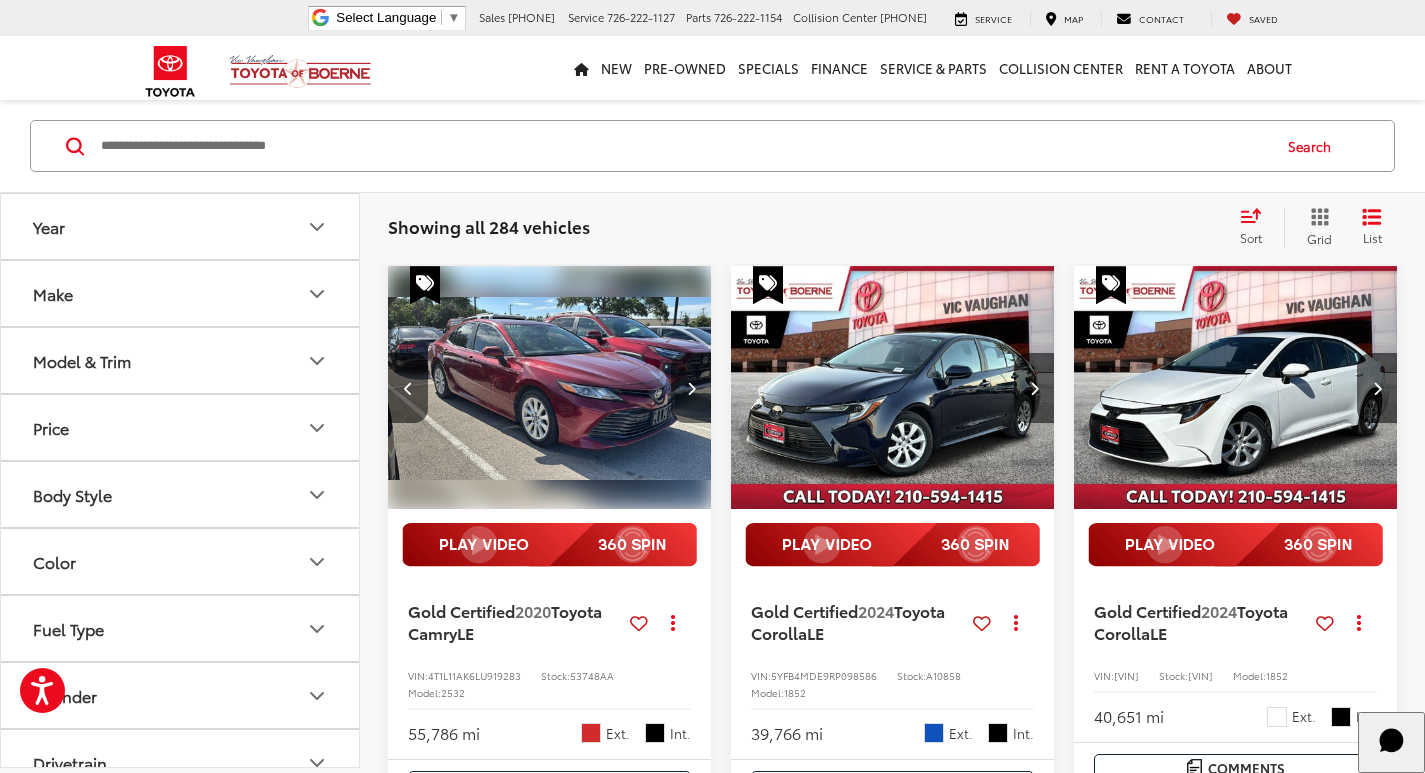click at bounding box center [691, 388] 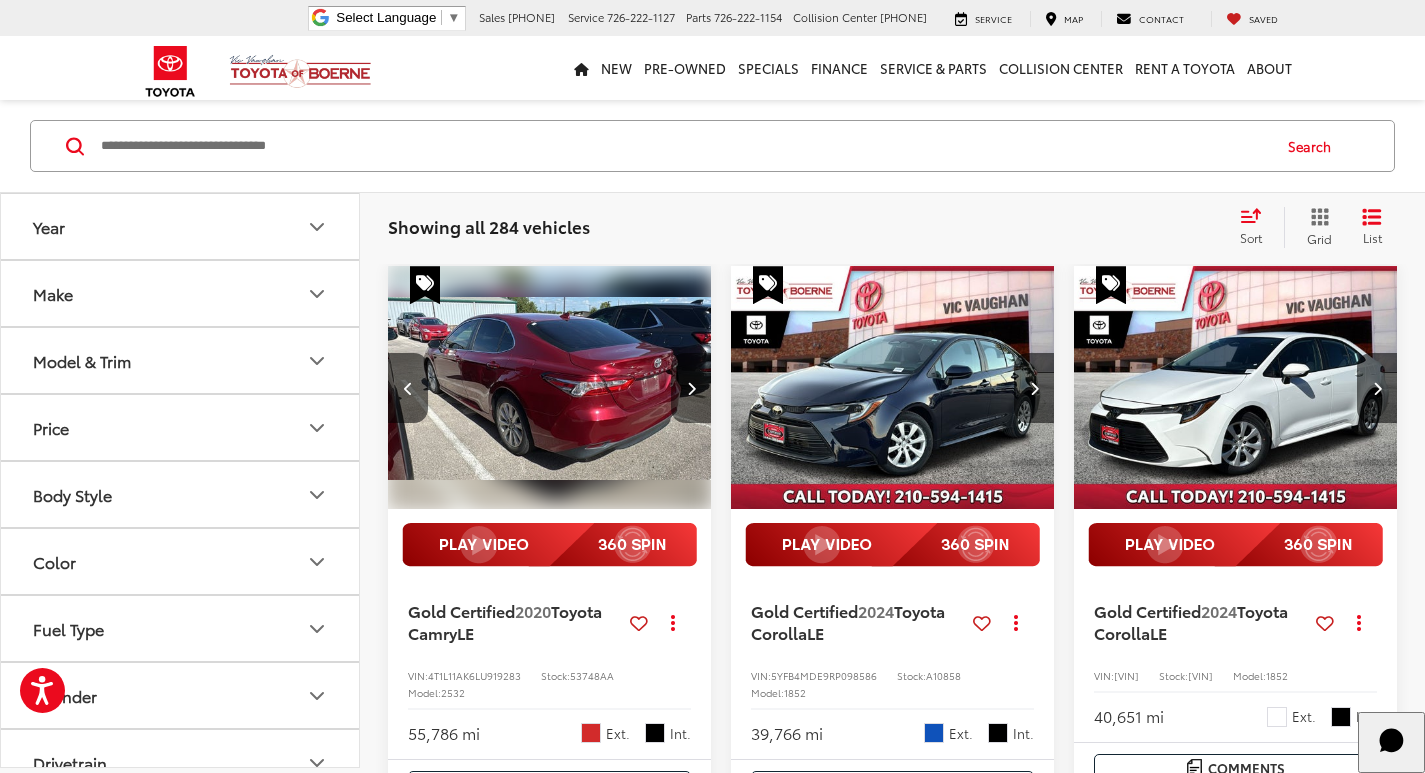 click at bounding box center (691, 388) 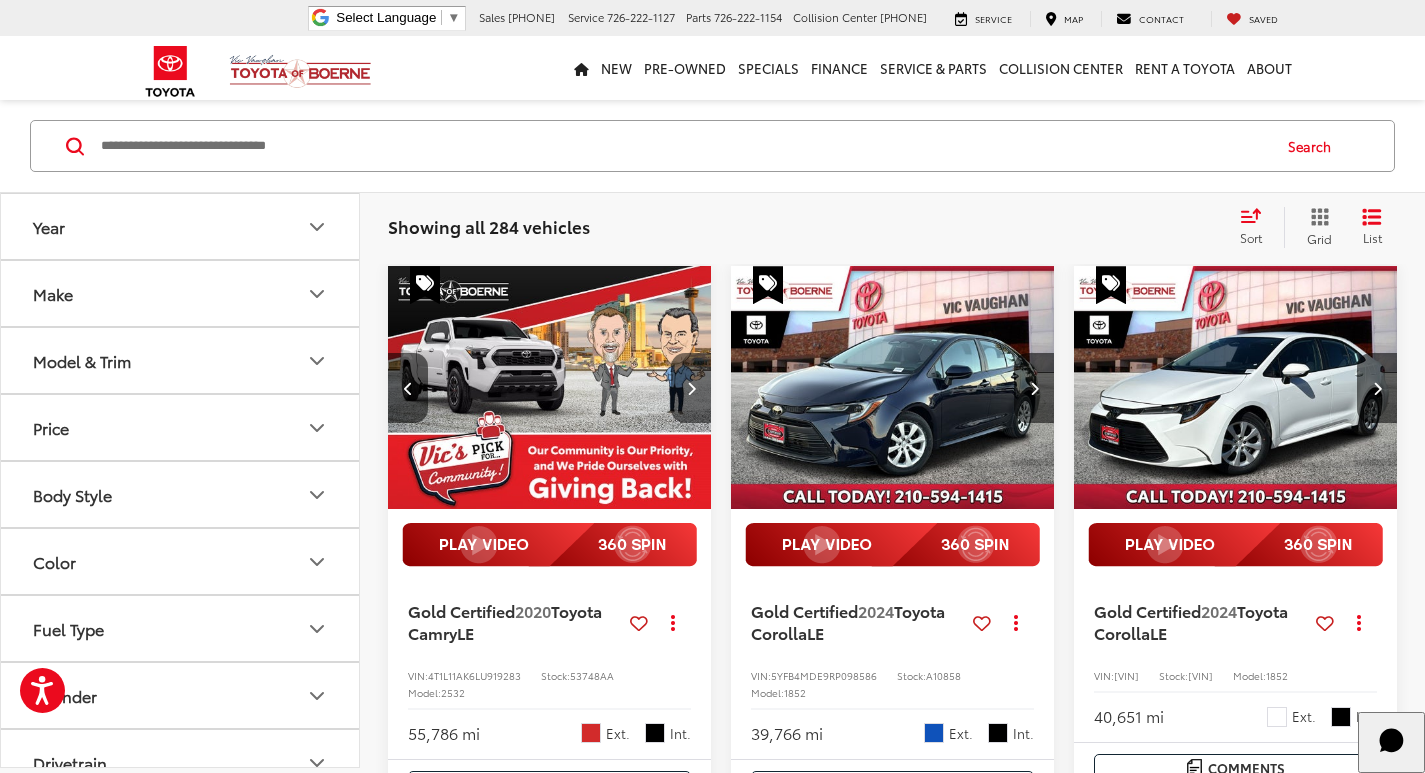 click at bounding box center (691, 388) 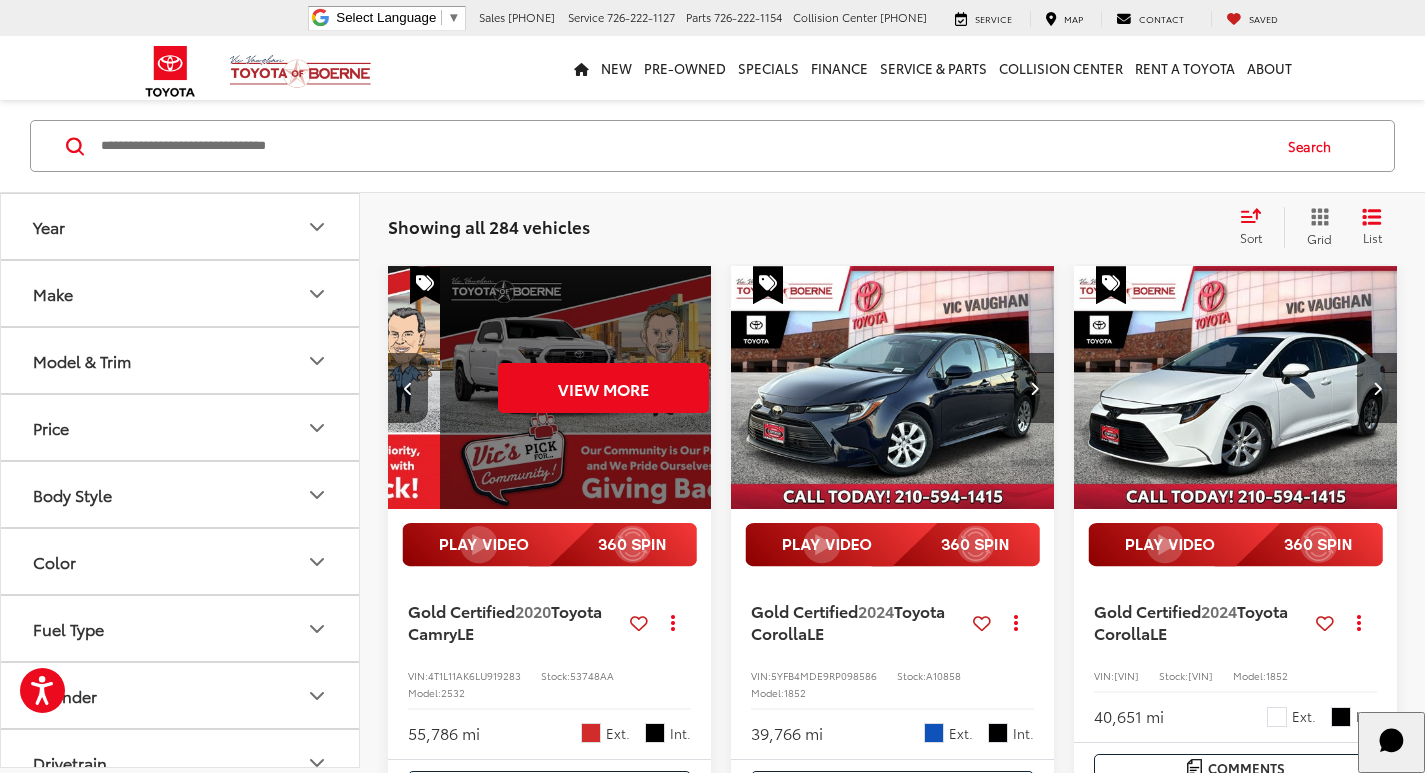 scroll, scrollTop: 0, scrollLeft: 1630, axis: horizontal 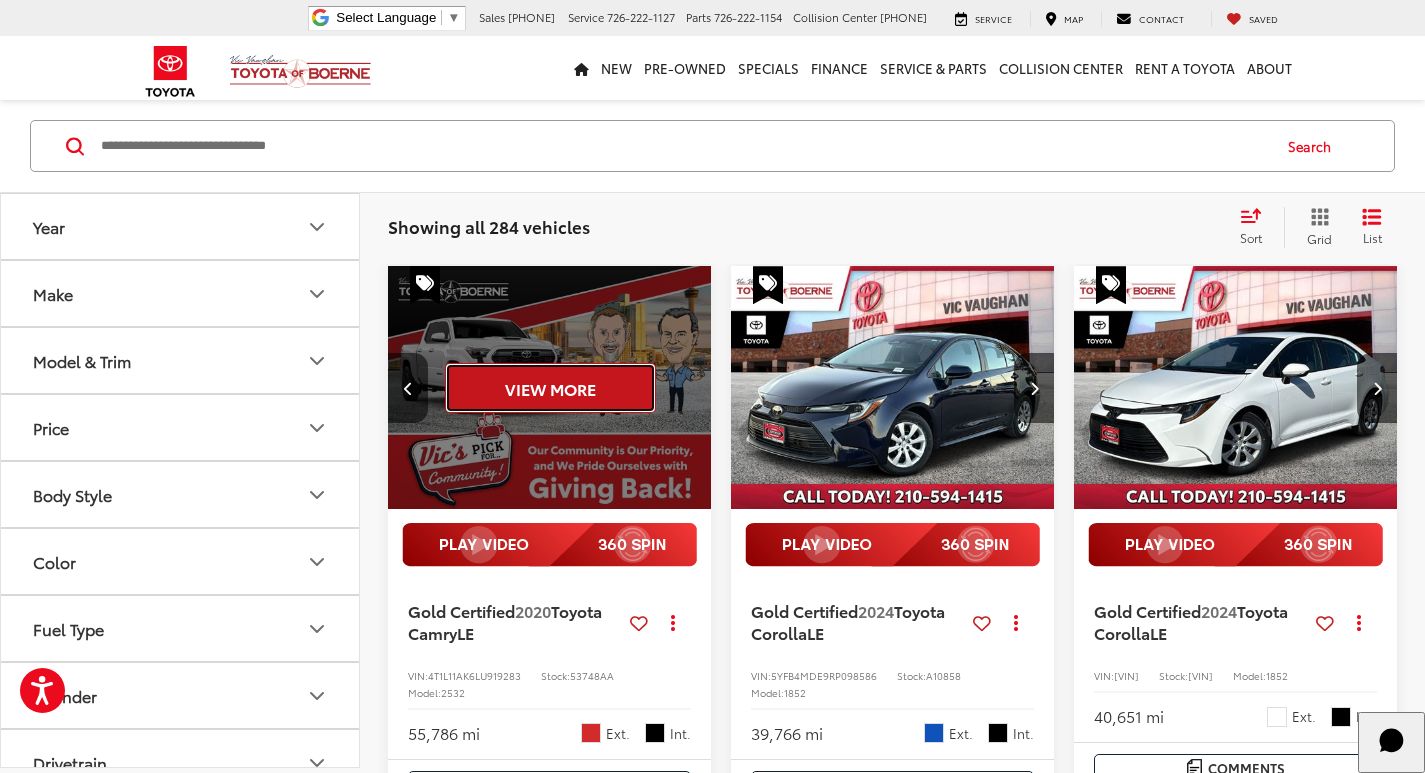 click on "View More" at bounding box center [550, 388] 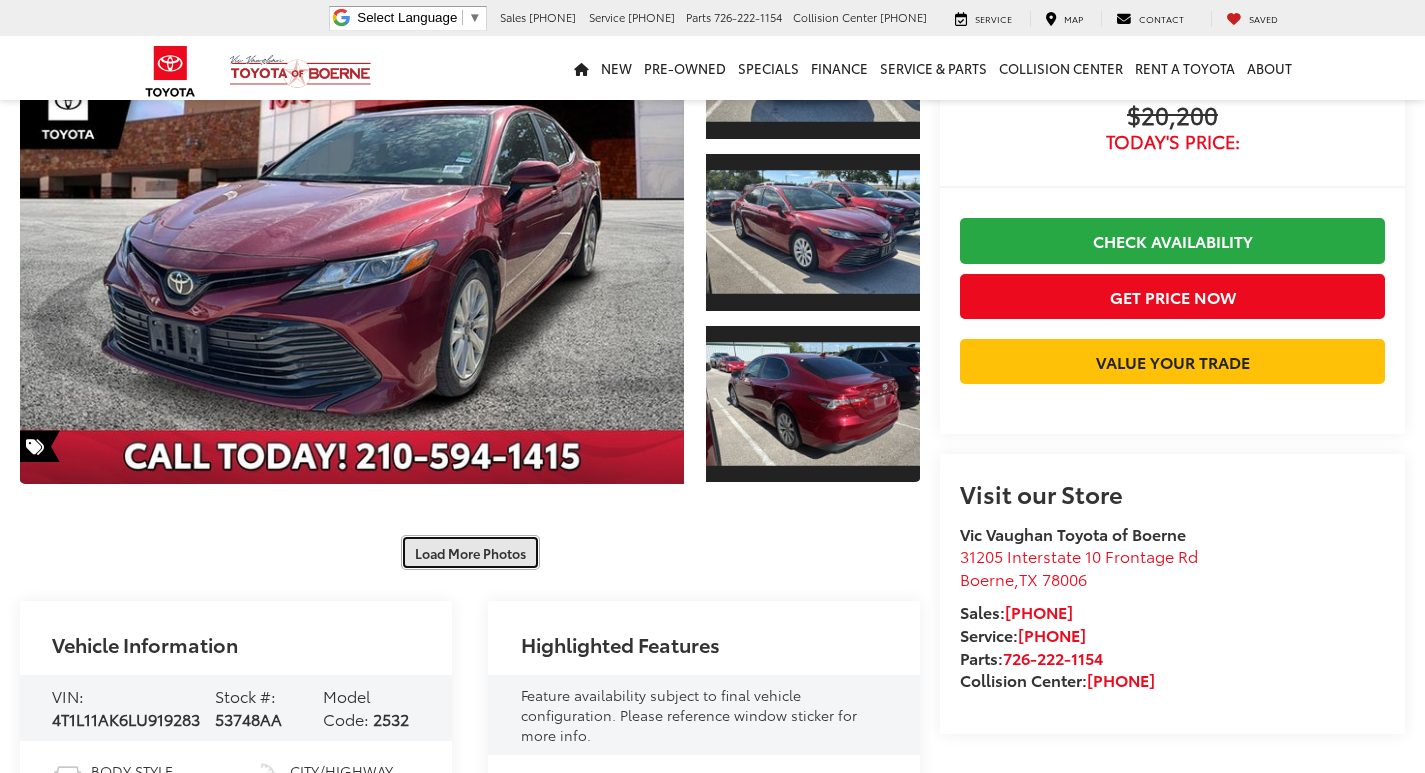 scroll, scrollTop: 200, scrollLeft: 0, axis: vertical 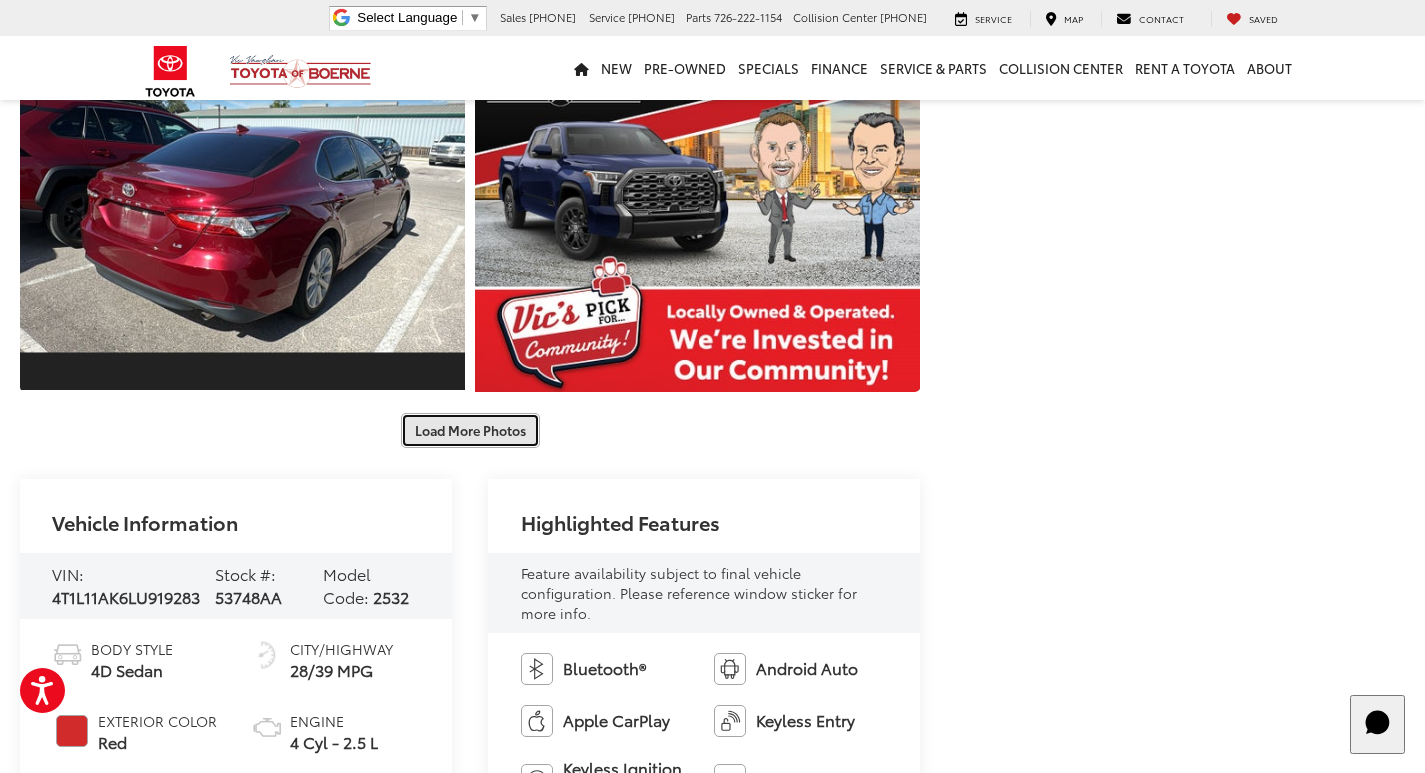 click on "Load More Photos" at bounding box center (470, 430) 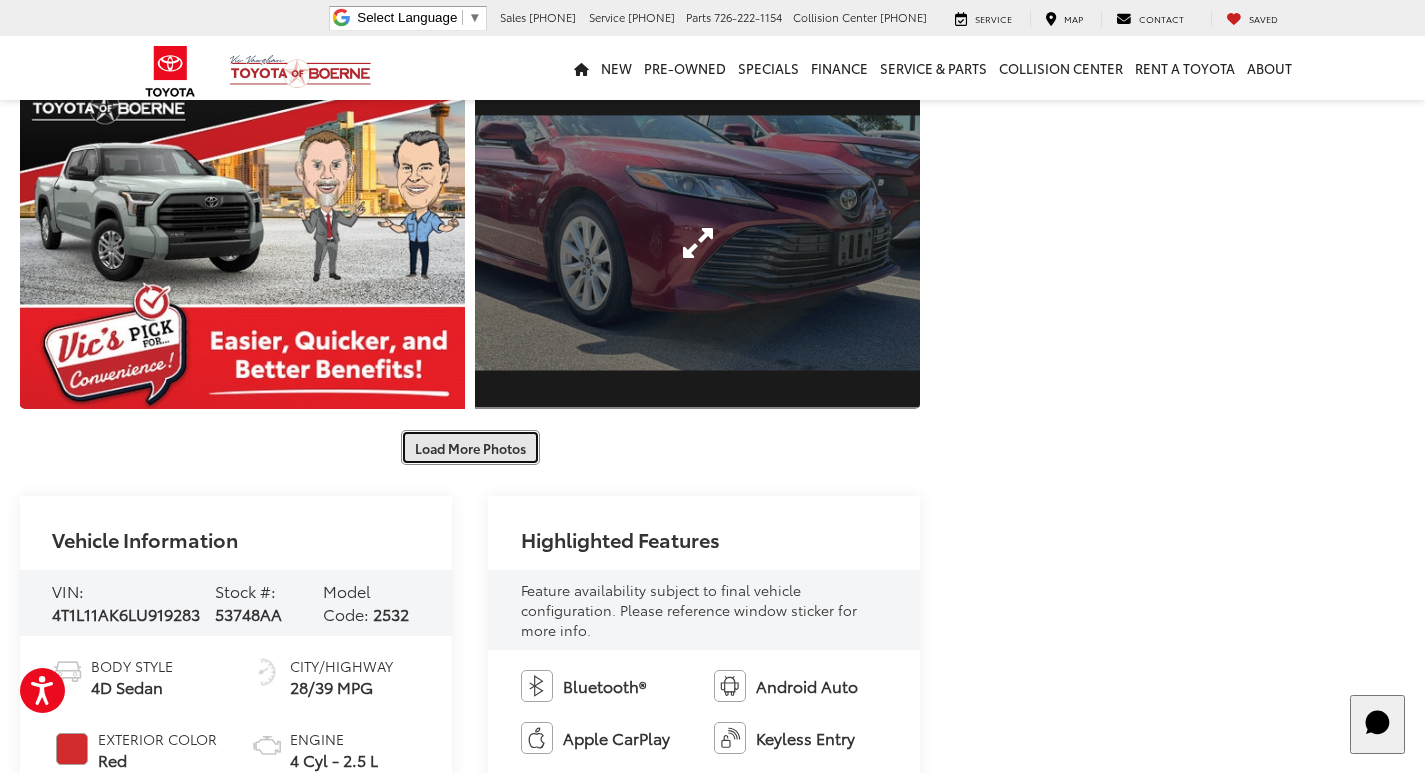 scroll, scrollTop: 1700, scrollLeft: 0, axis: vertical 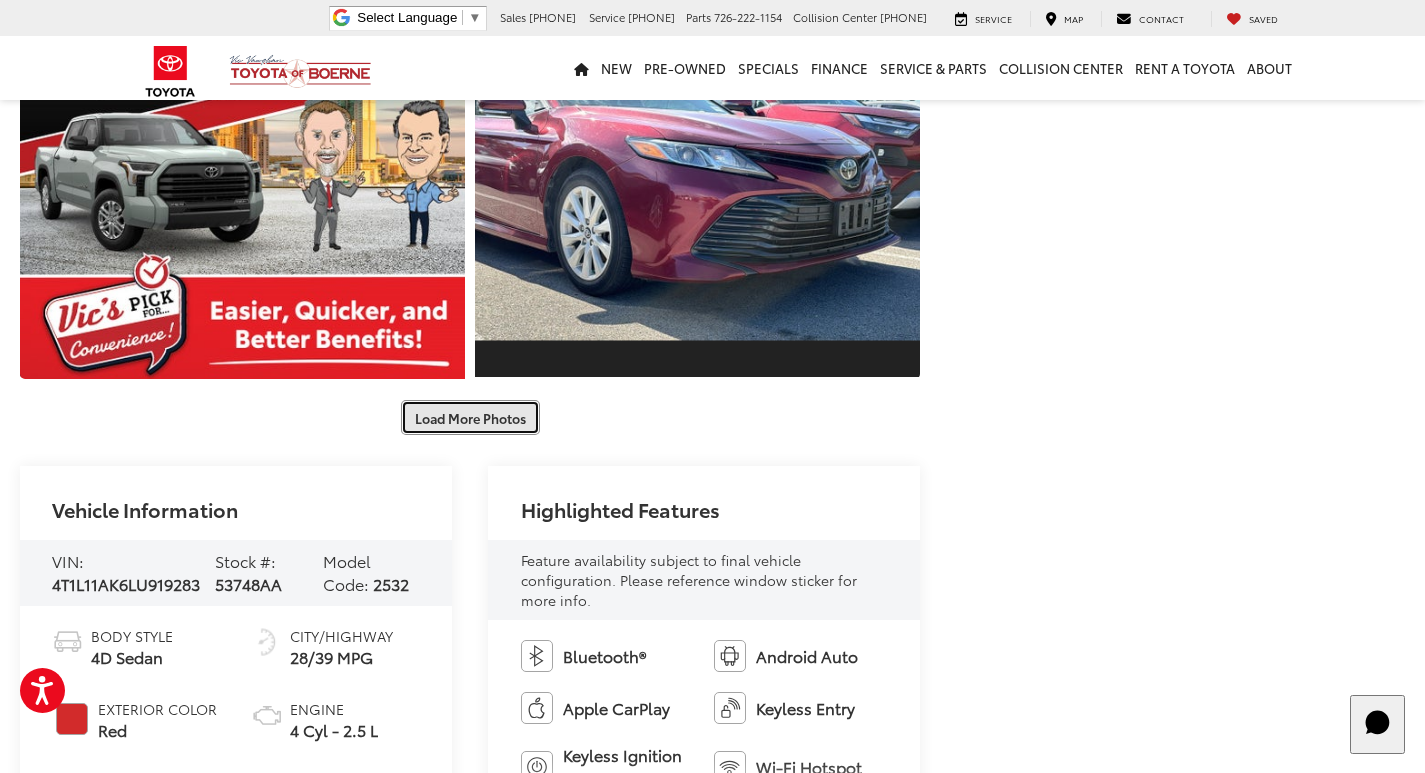 click on "Load More Photos" at bounding box center [470, 417] 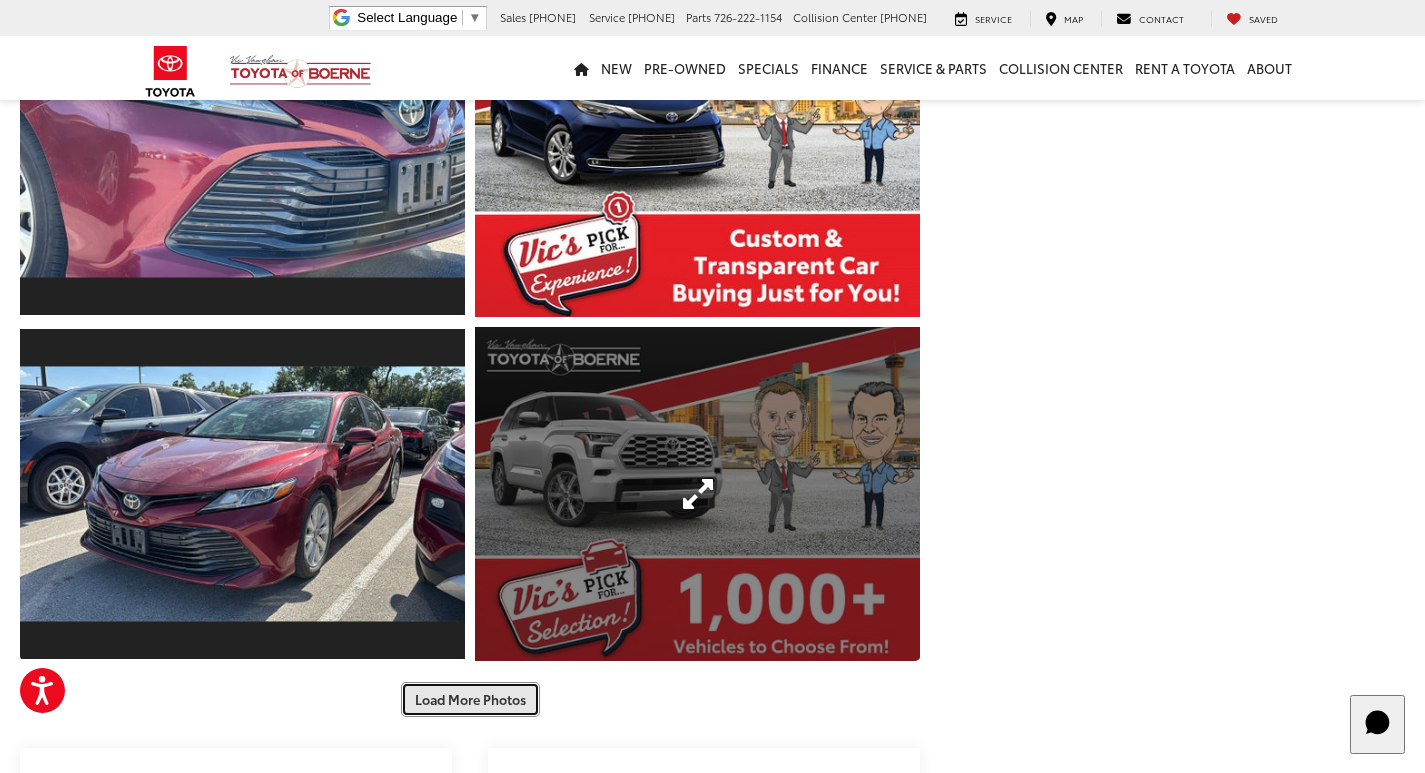 scroll, scrollTop: 2300, scrollLeft: 0, axis: vertical 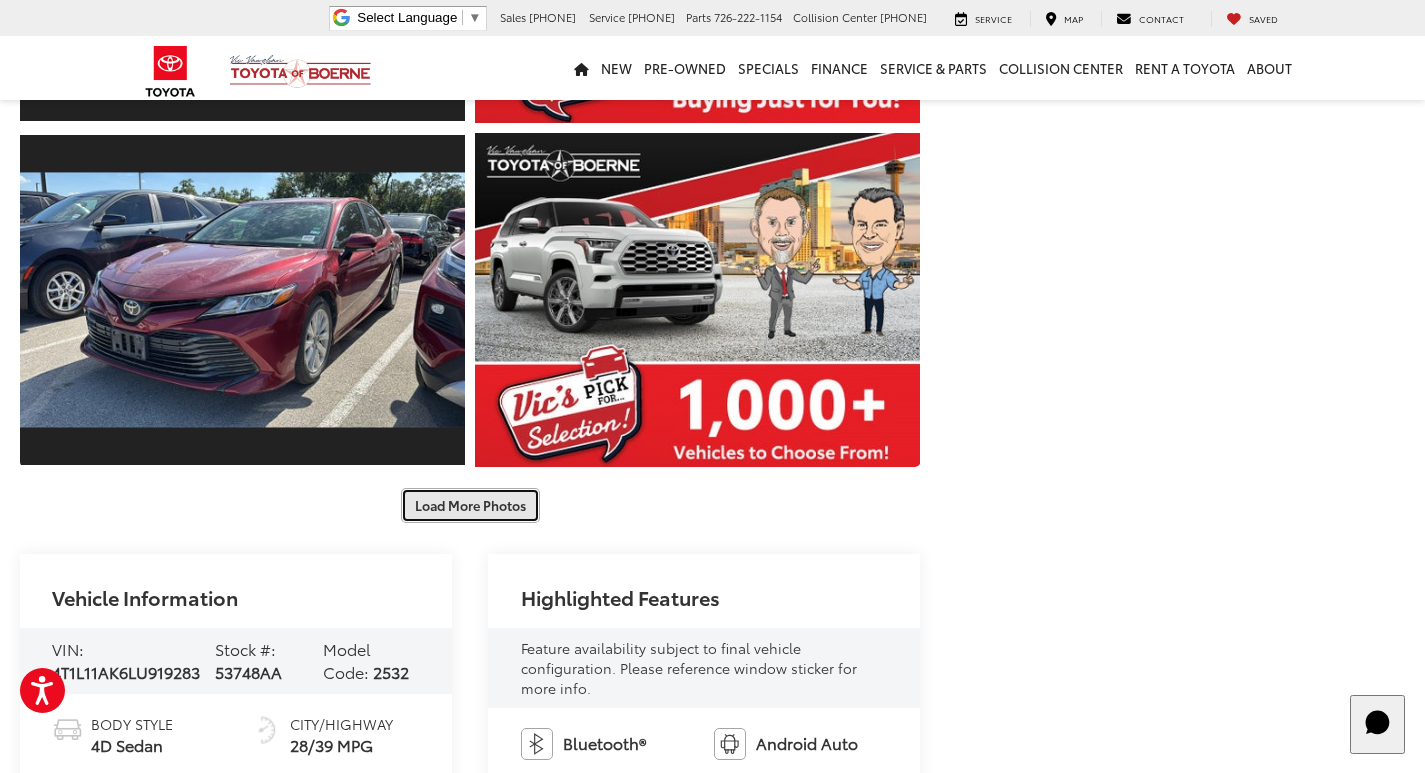 click on "Load More Photos" at bounding box center [470, 505] 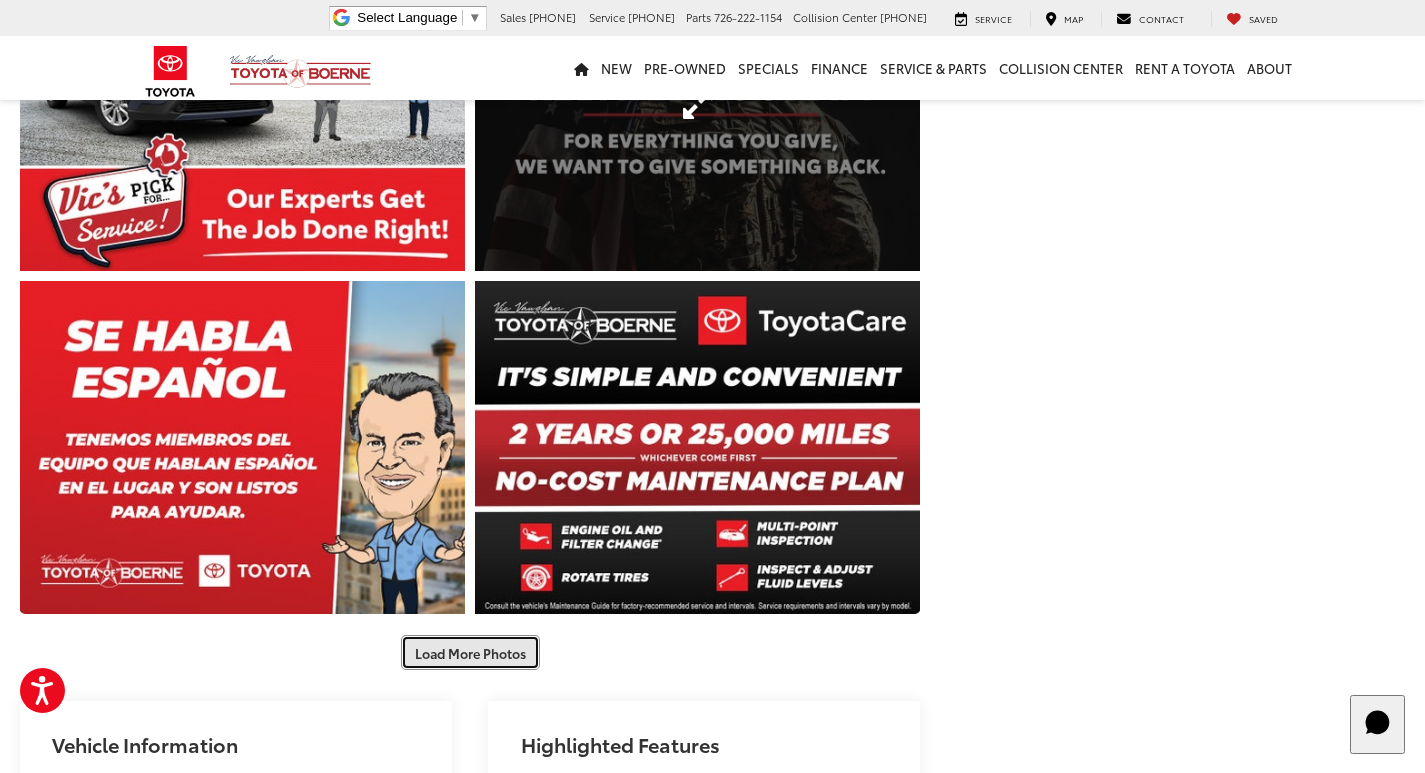 scroll, scrollTop: 3100, scrollLeft: 0, axis: vertical 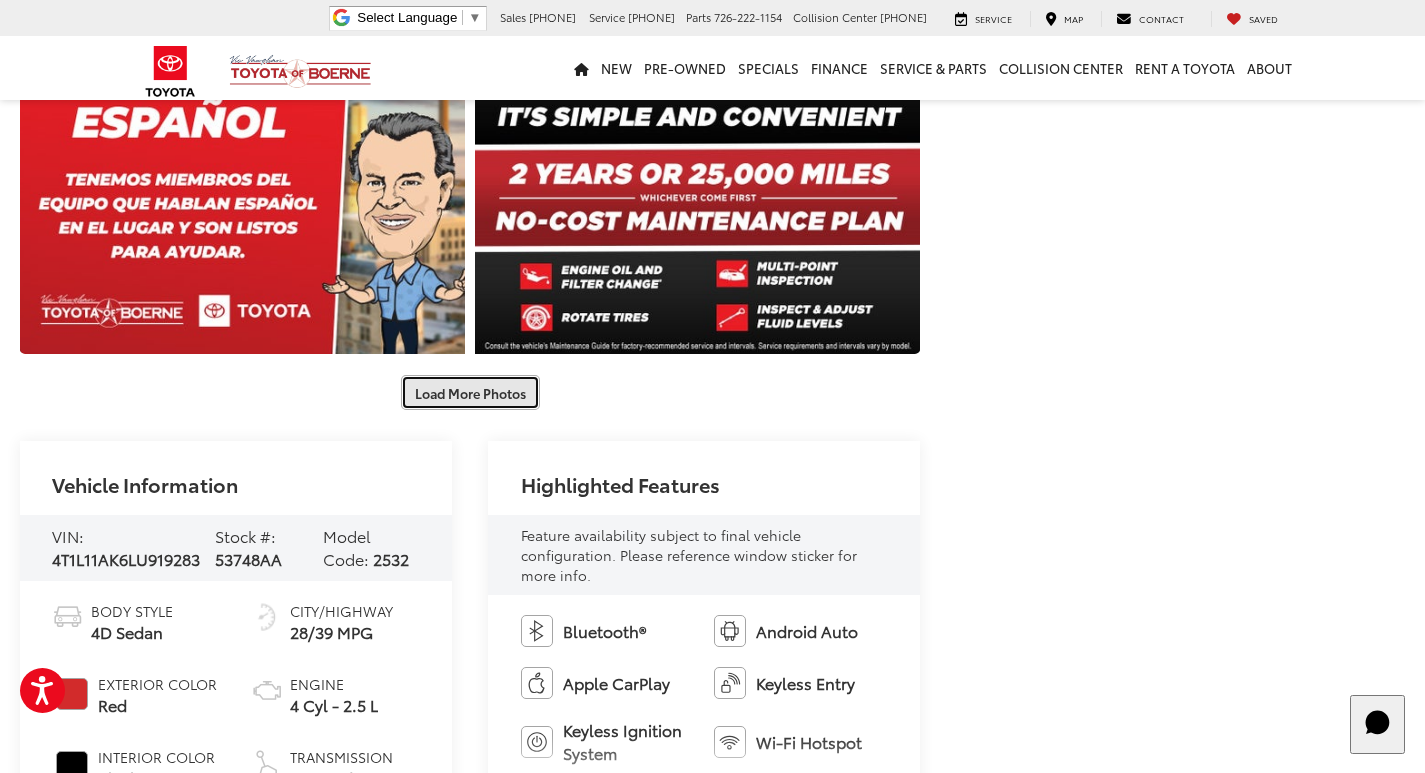 click on "Load More Photos" at bounding box center [470, 392] 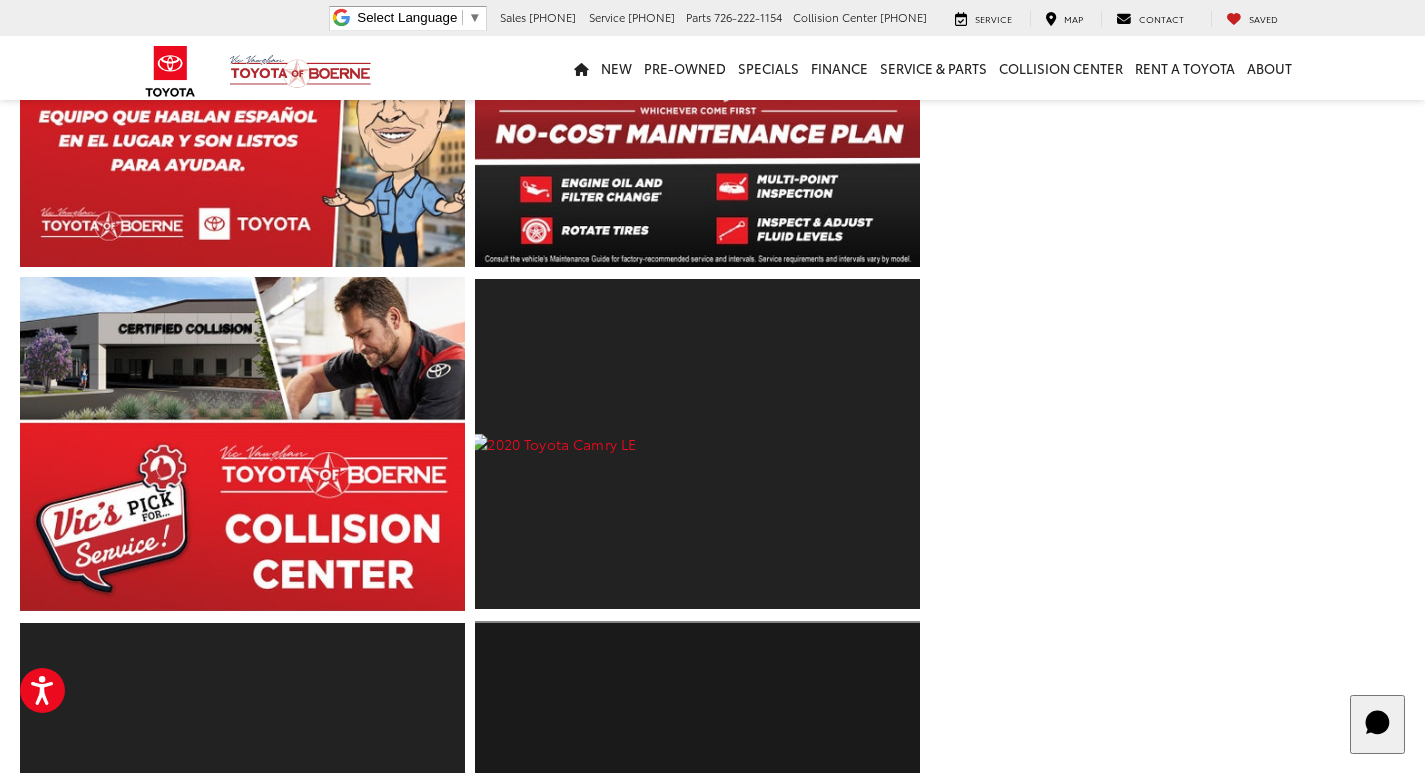 scroll, scrollTop: 3500, scrollLeft: 0, axis: vertical 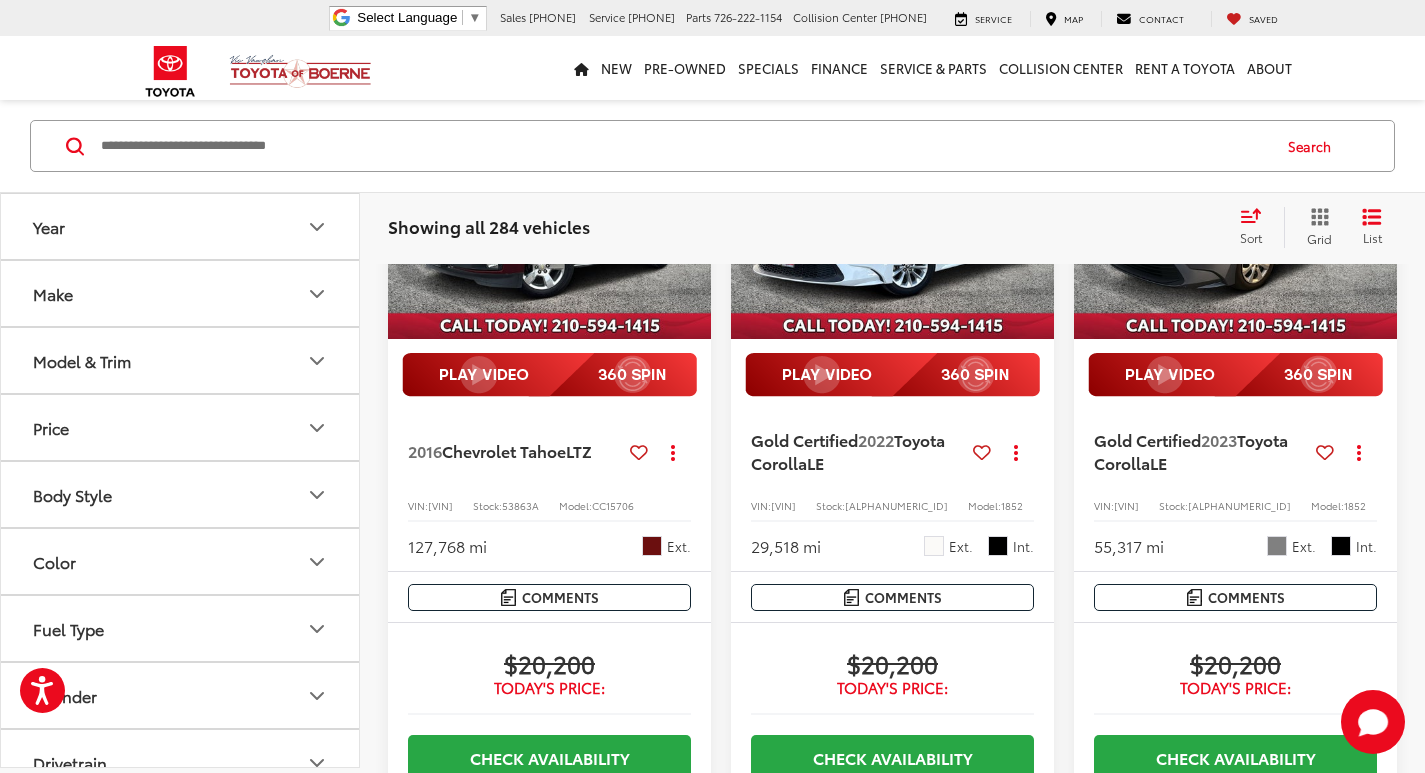 click at bounding box center (1377, 217) 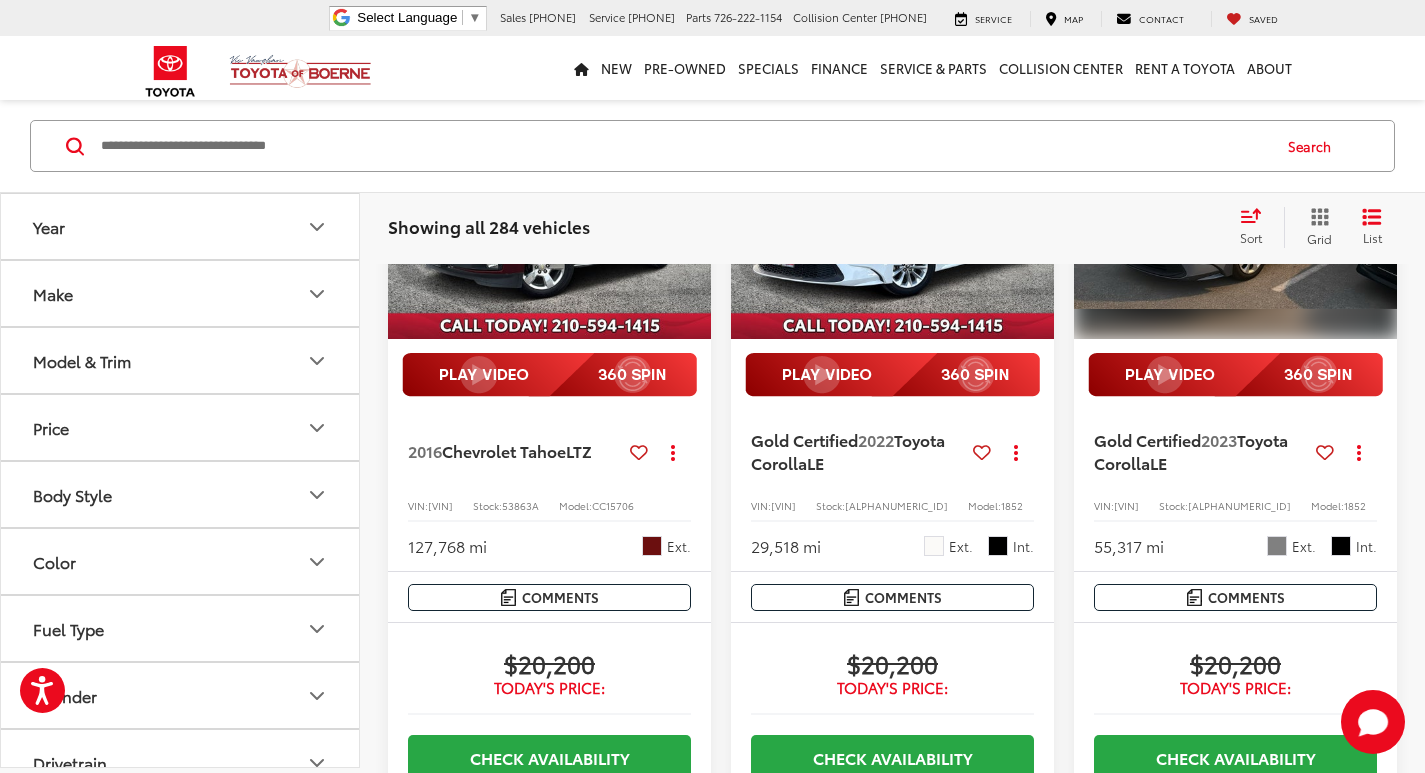 click at bounding box center (1377, 217) 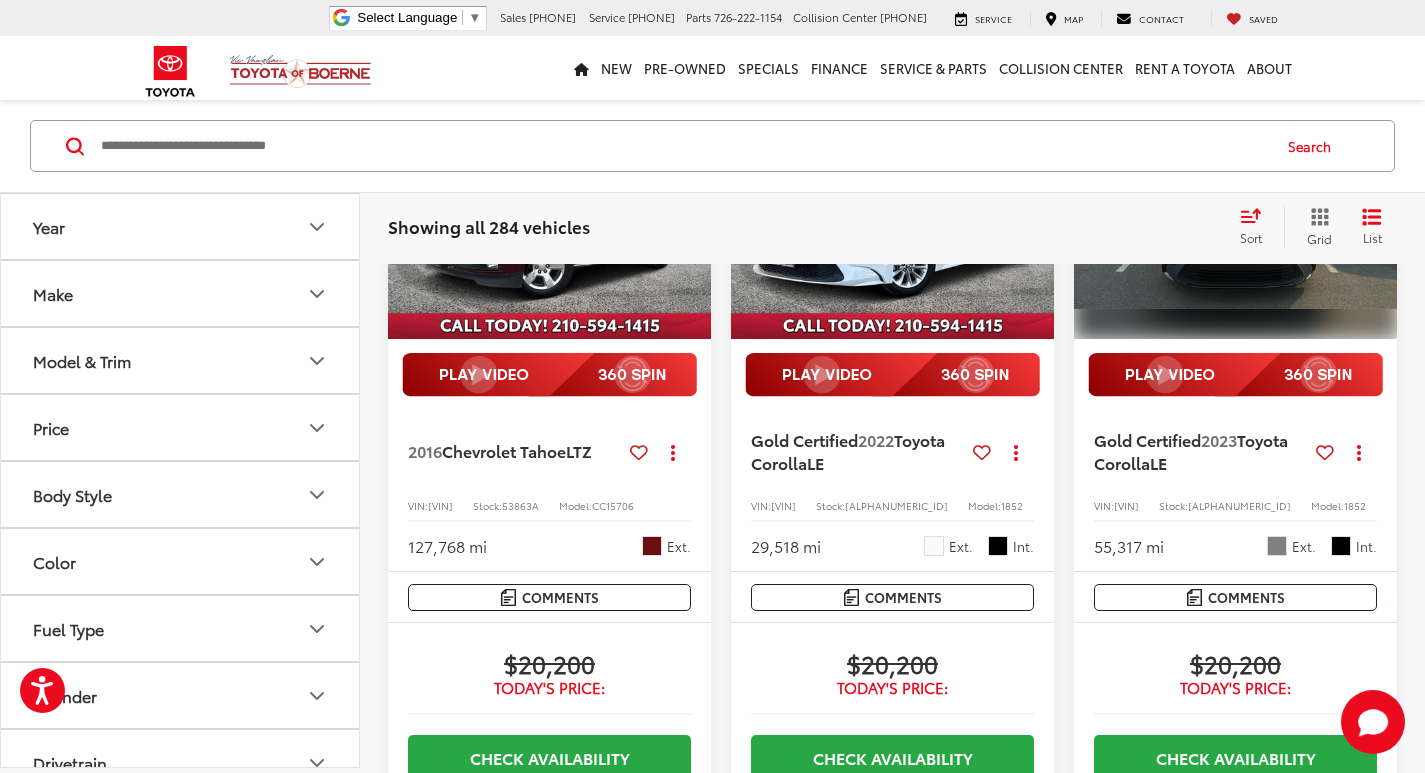 click at bounding box center [1377, 217] 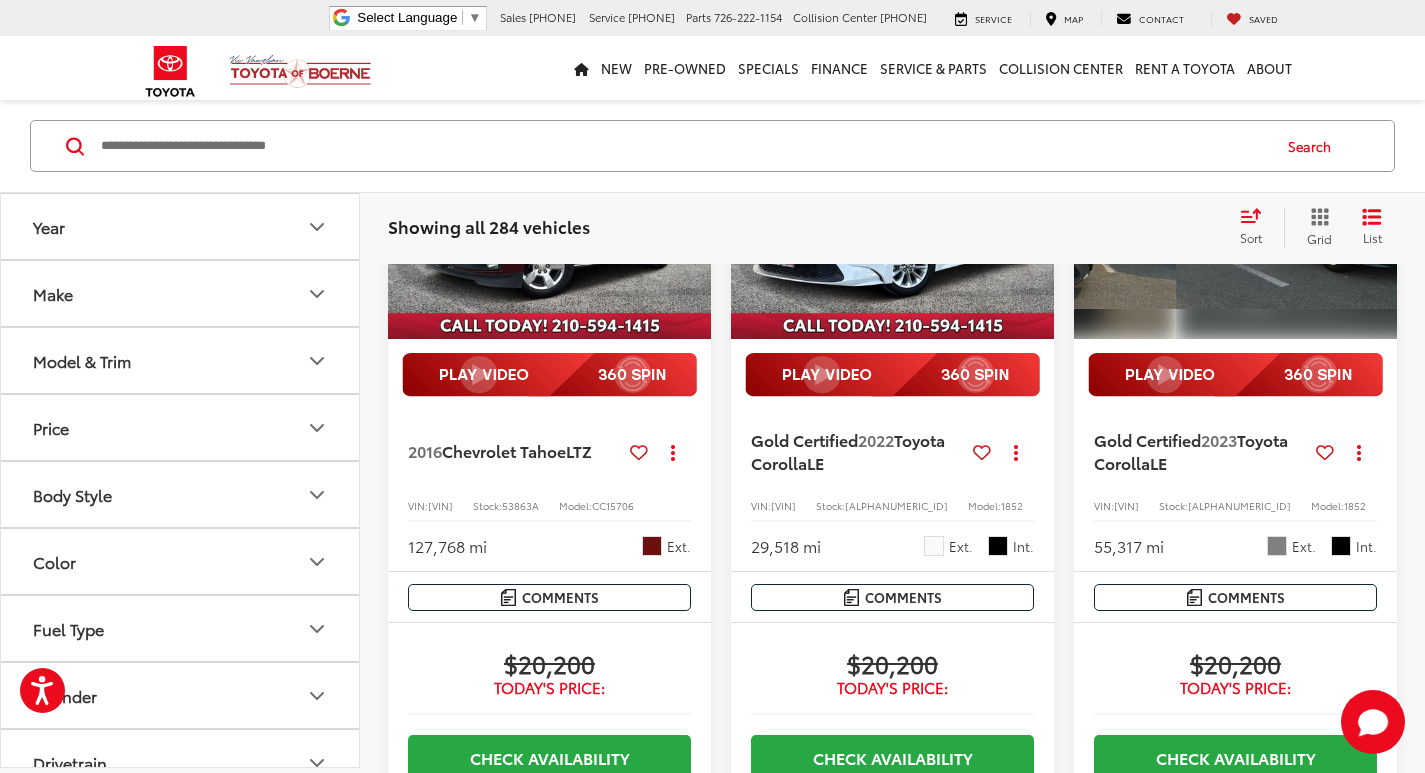 scroll, scrollTop: 0, scrollLeft: 978, axis: horizontal 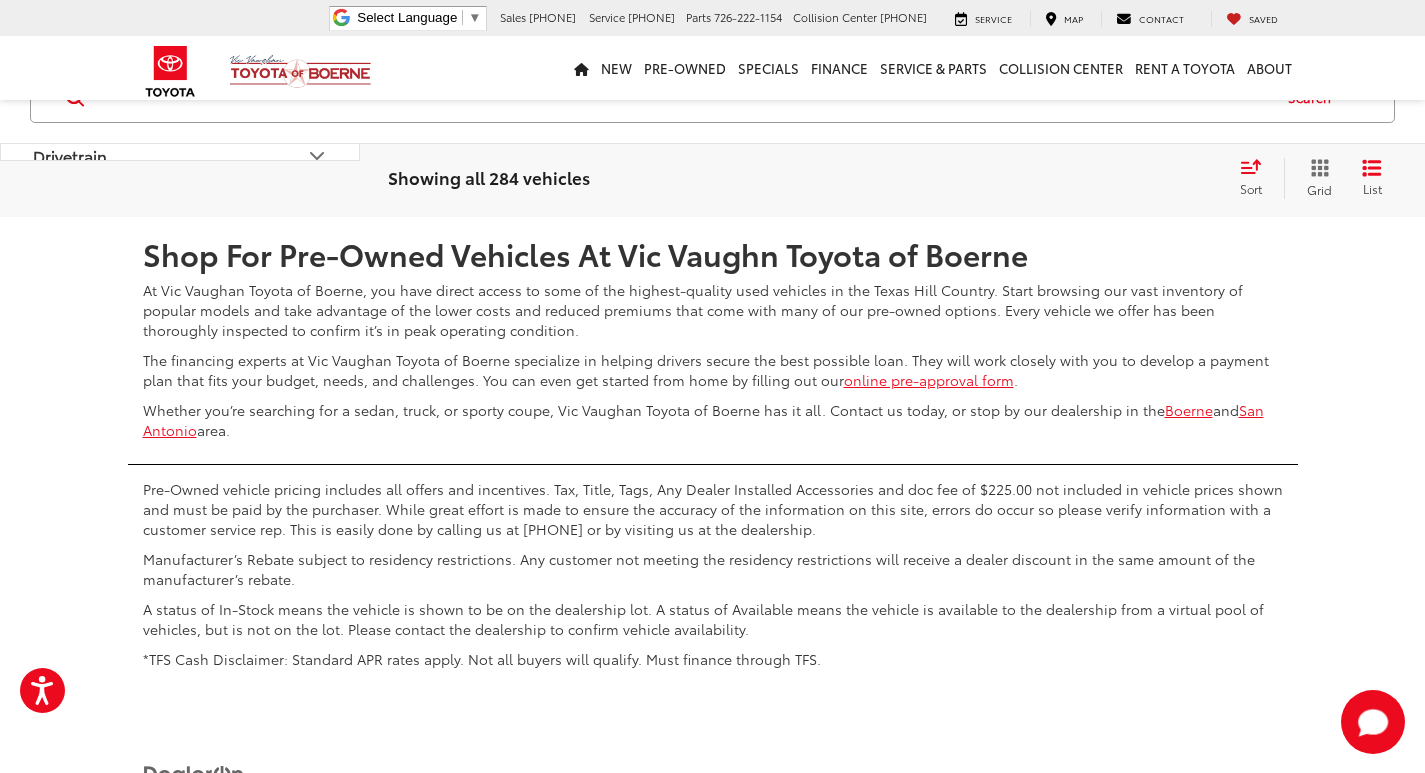click on "6" at bounding box center [1099, 158] 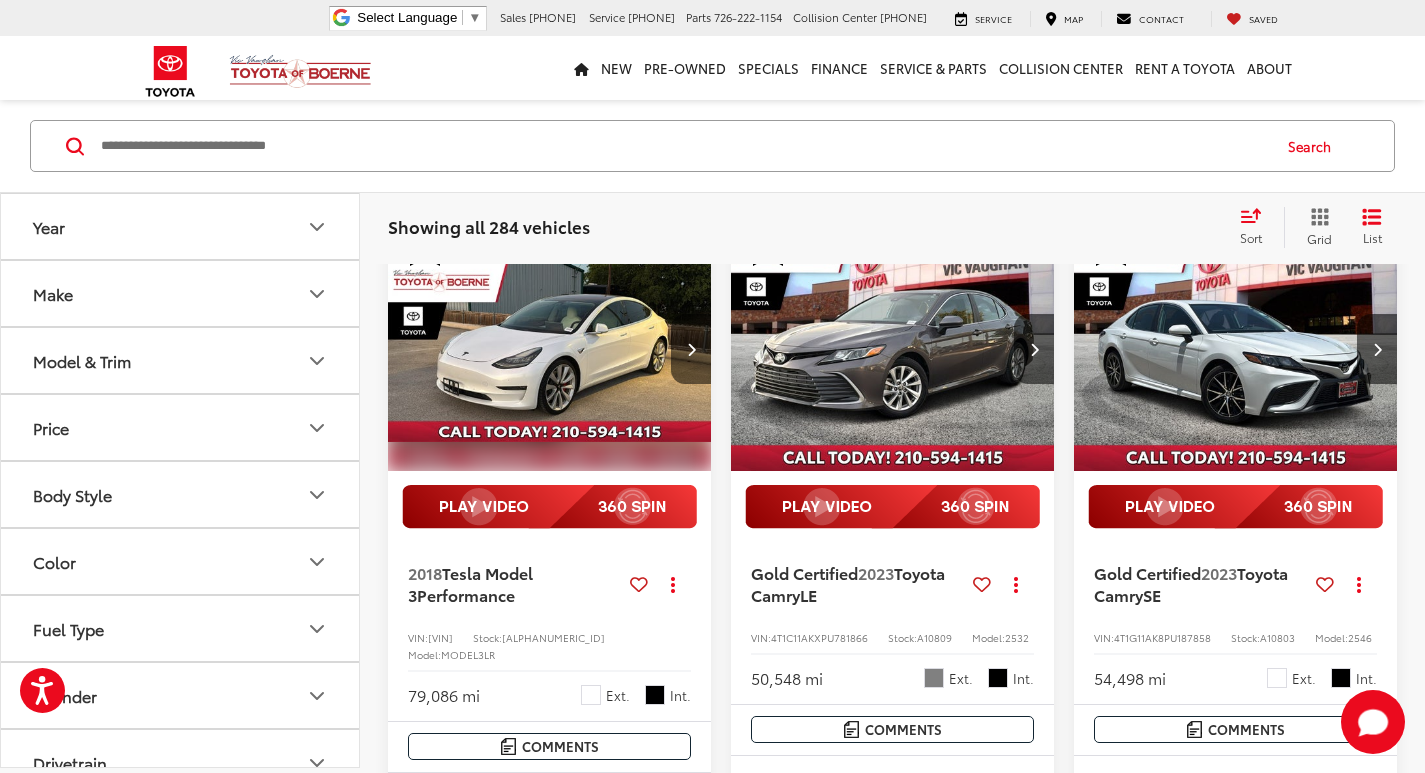 scroll, scrollTop: 1201, scrollLeft: 0, axis: vertical 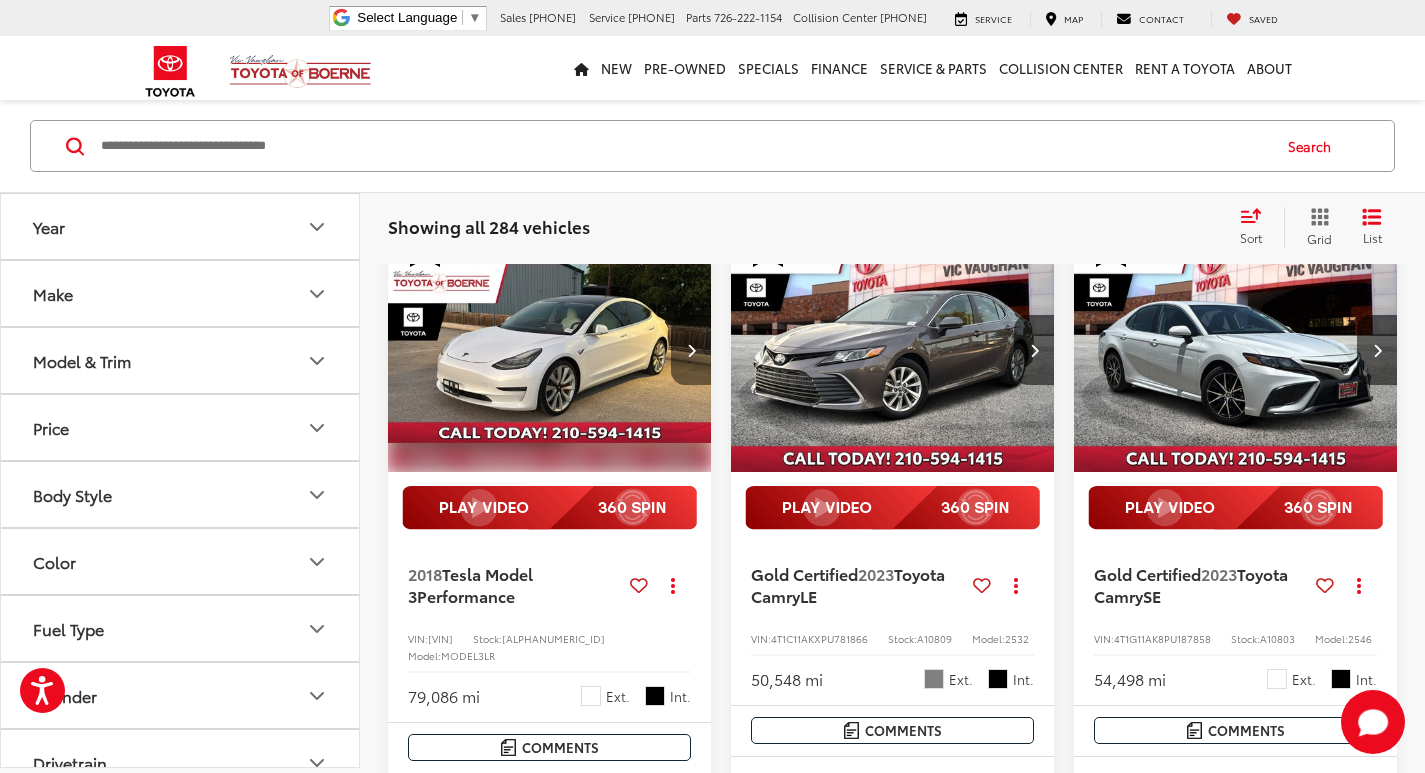 click at bounding box center (691, 350) 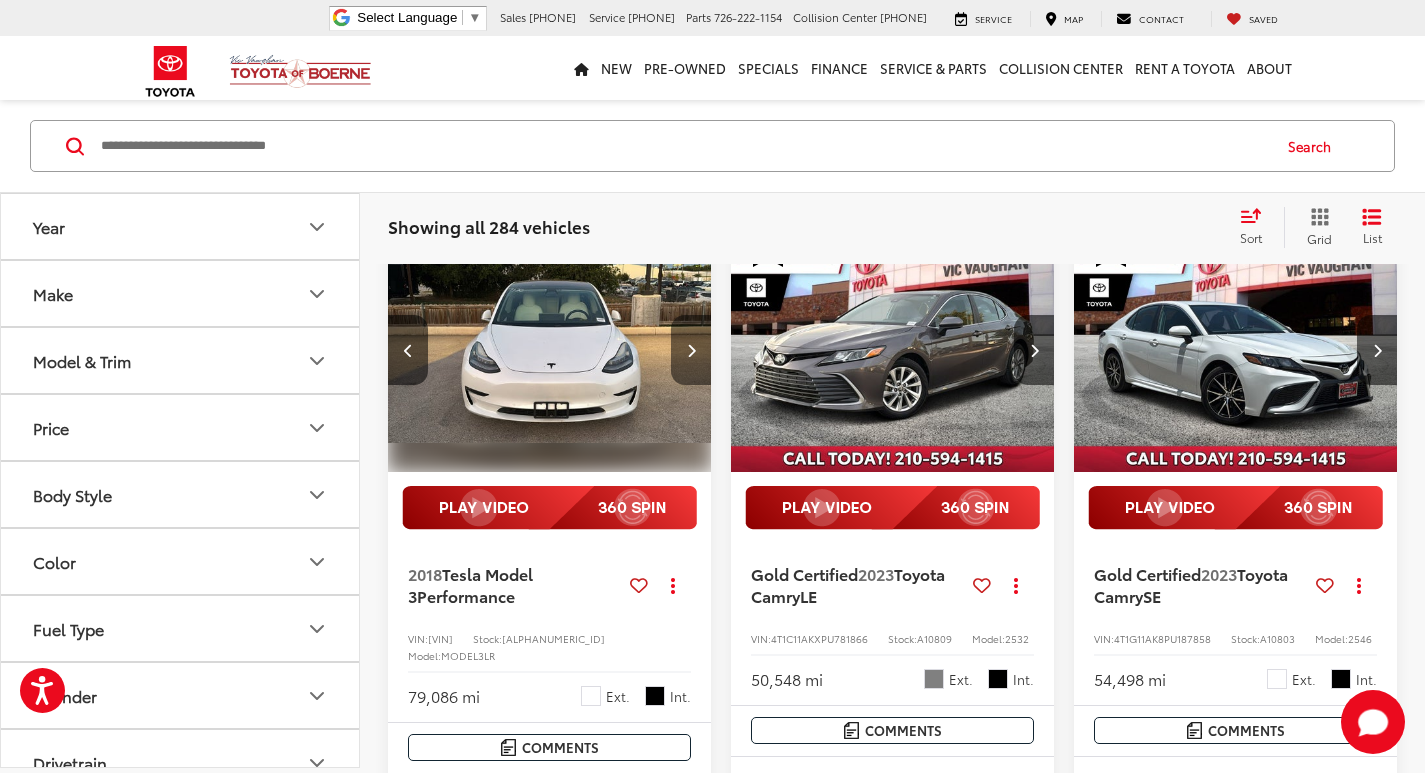 click at bounding box center [691, 350] 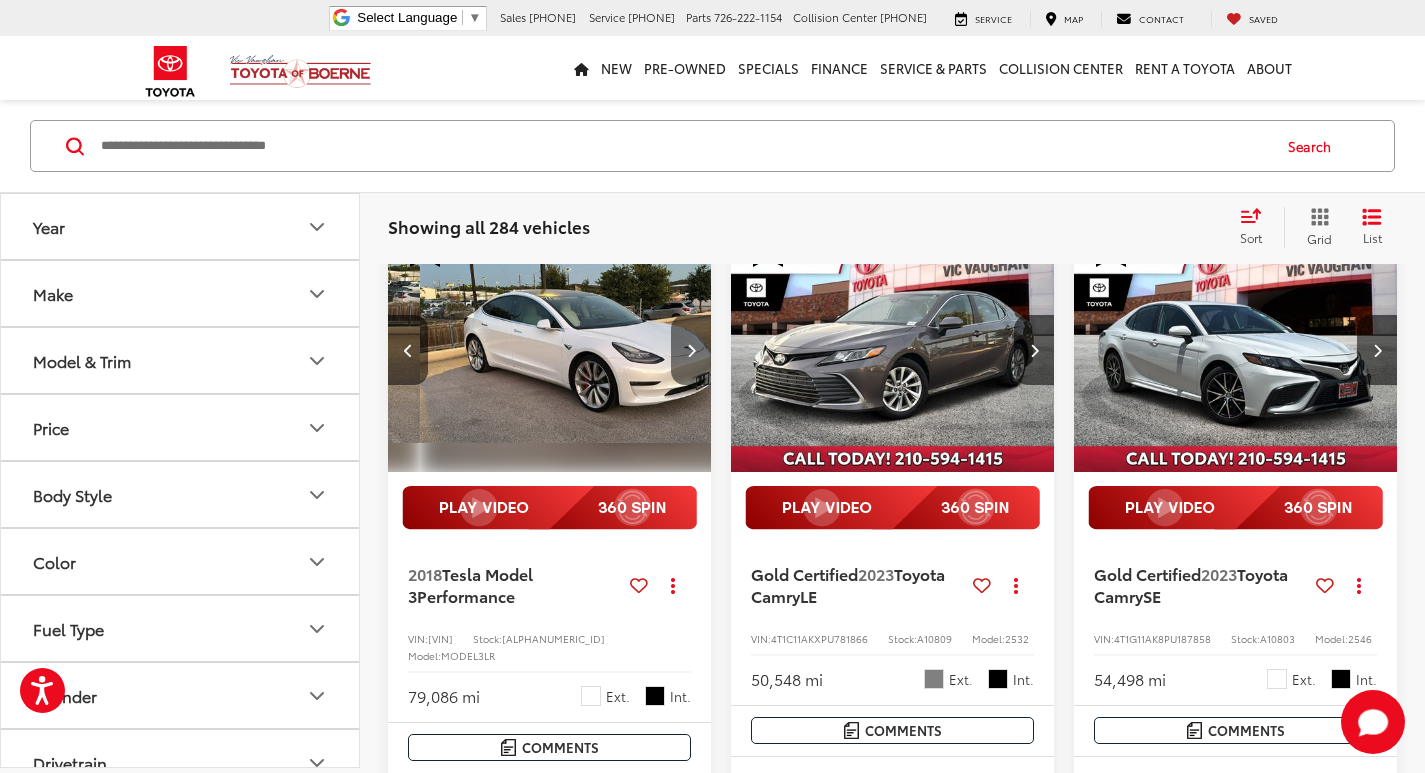 scroll, scrollTop: 0, scrollLeft: 652, axis: horizontal 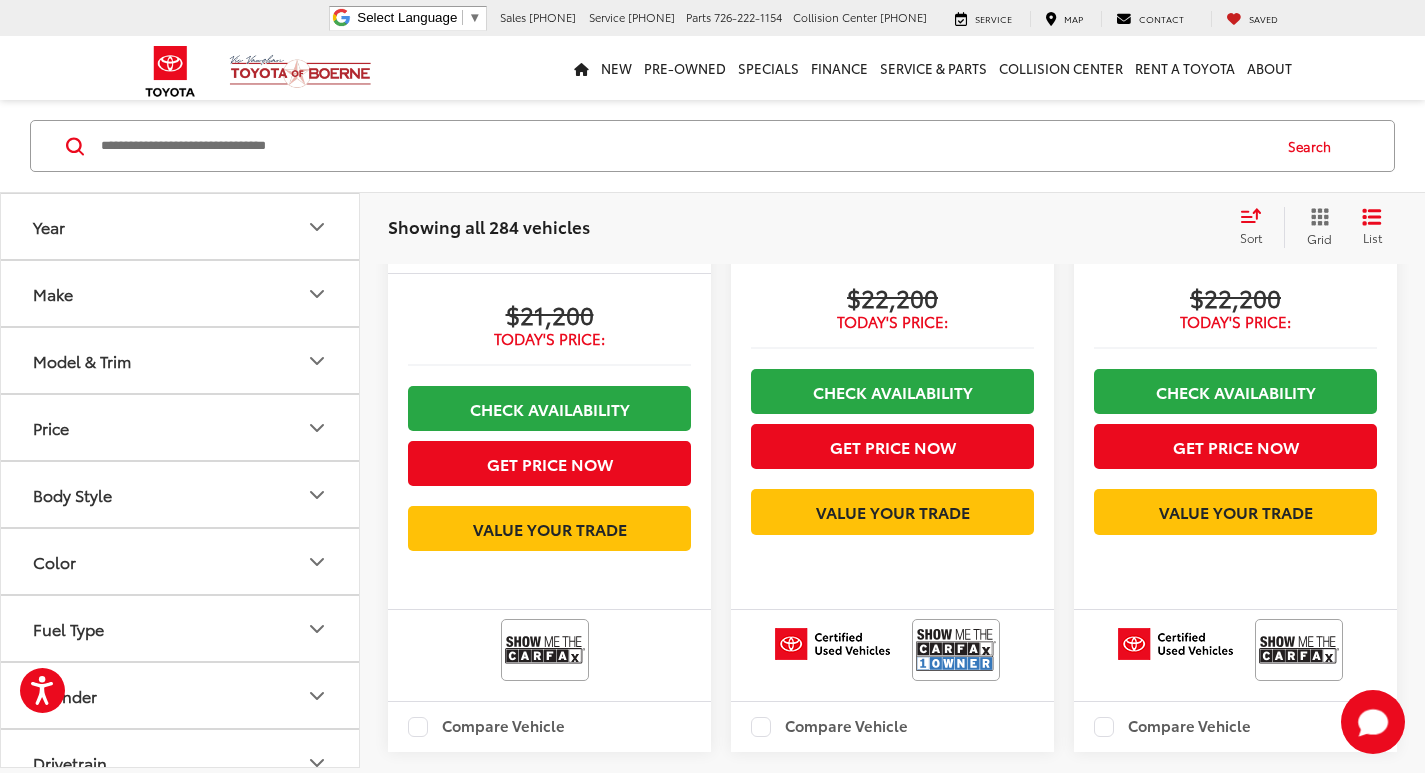 click at bounding box center (684, 146) 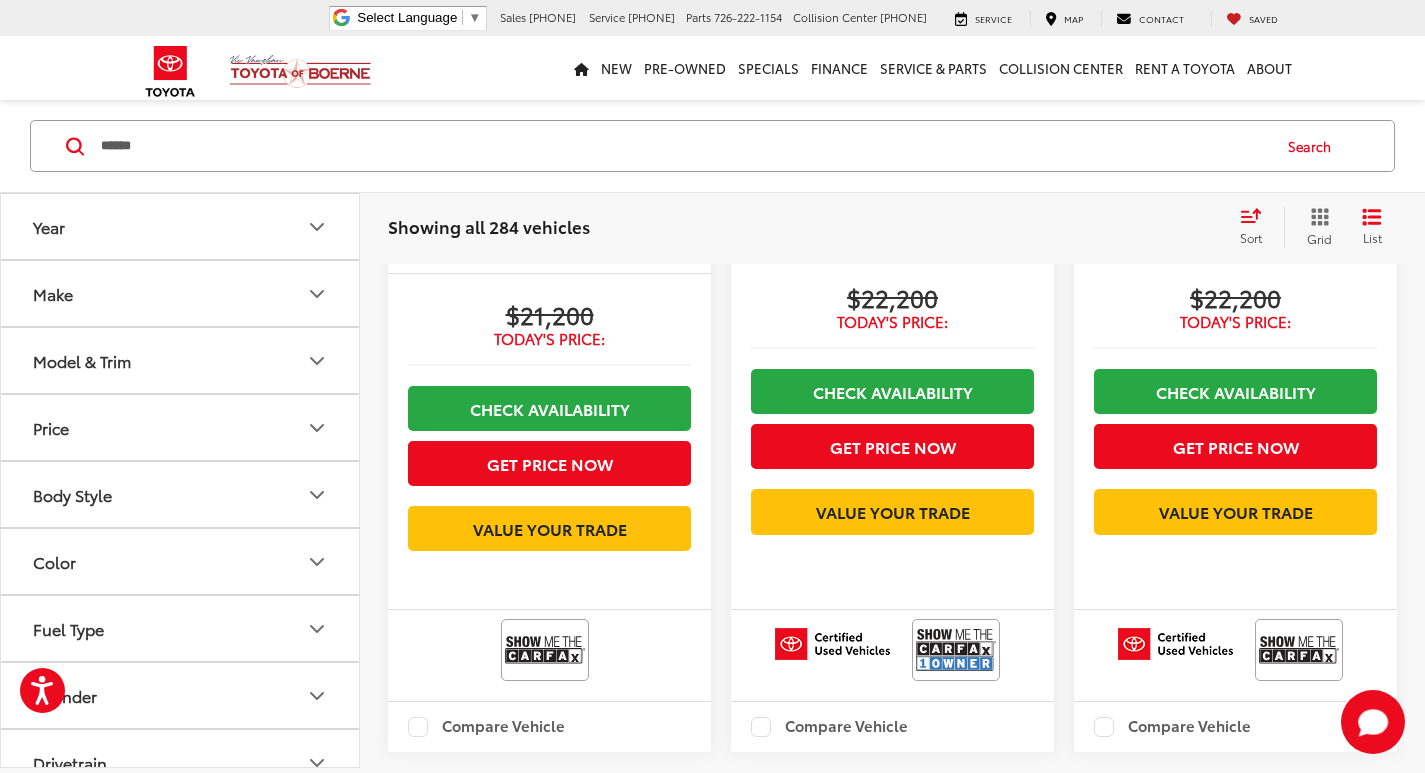 type on "******" 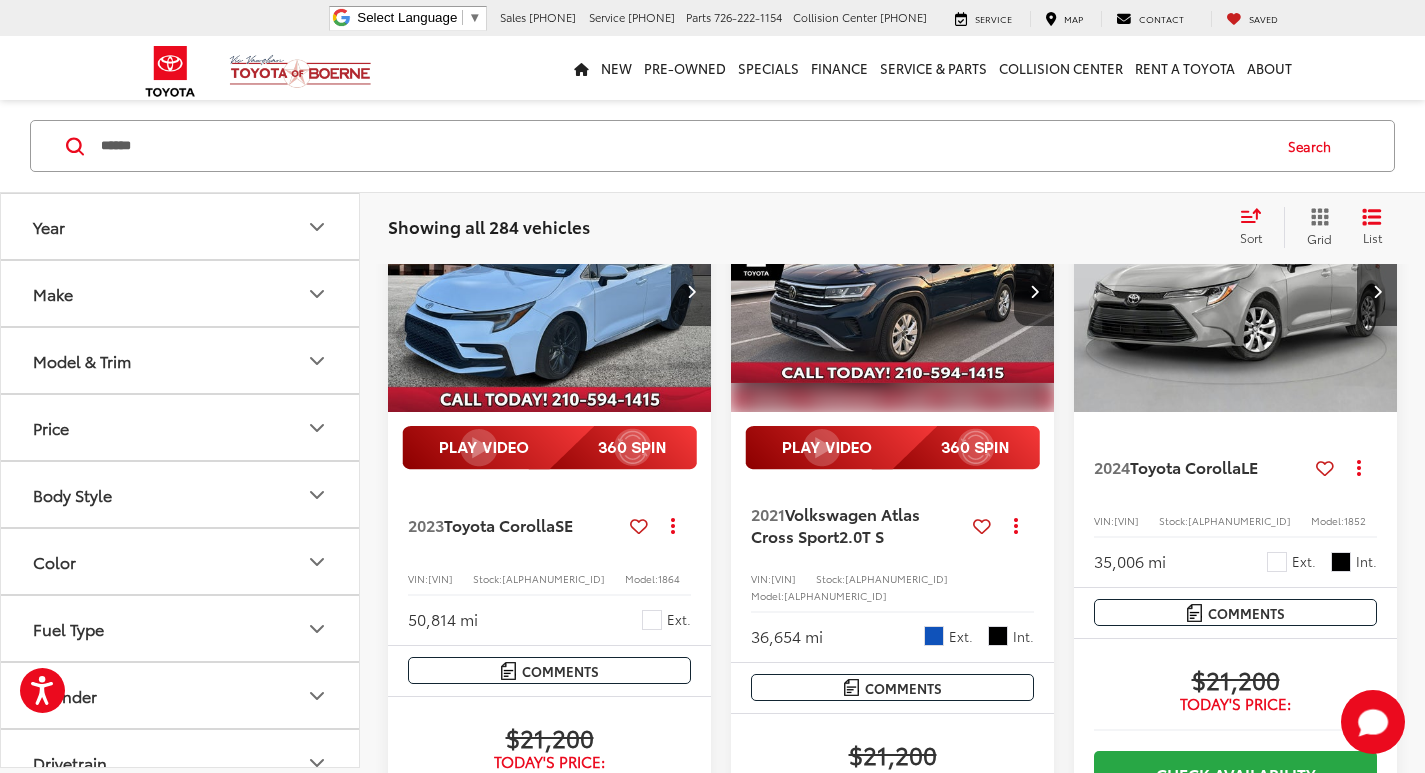 scroll, scrollTop: 101, scrollLeft: 0, axis: vertical 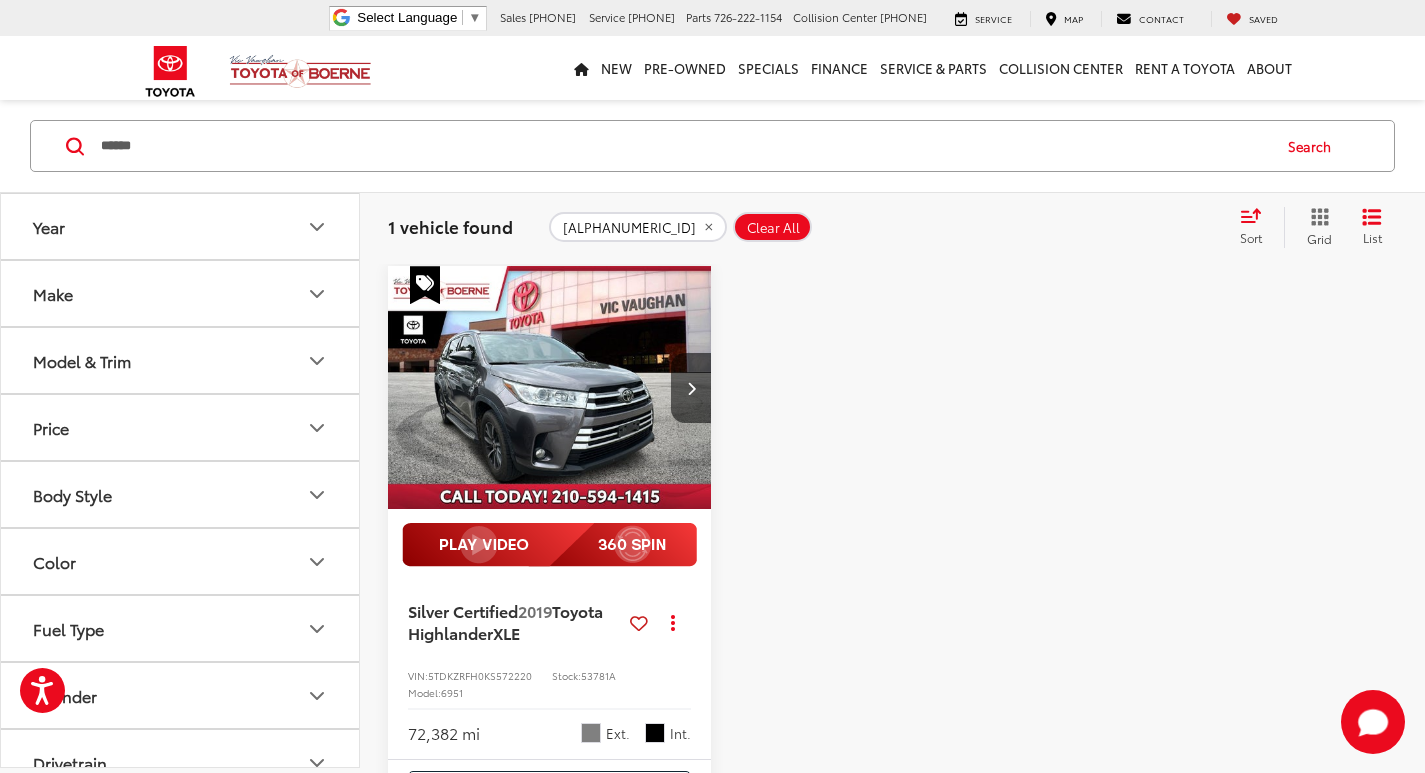 click on "Clear All" at bounding box center (773, 228) 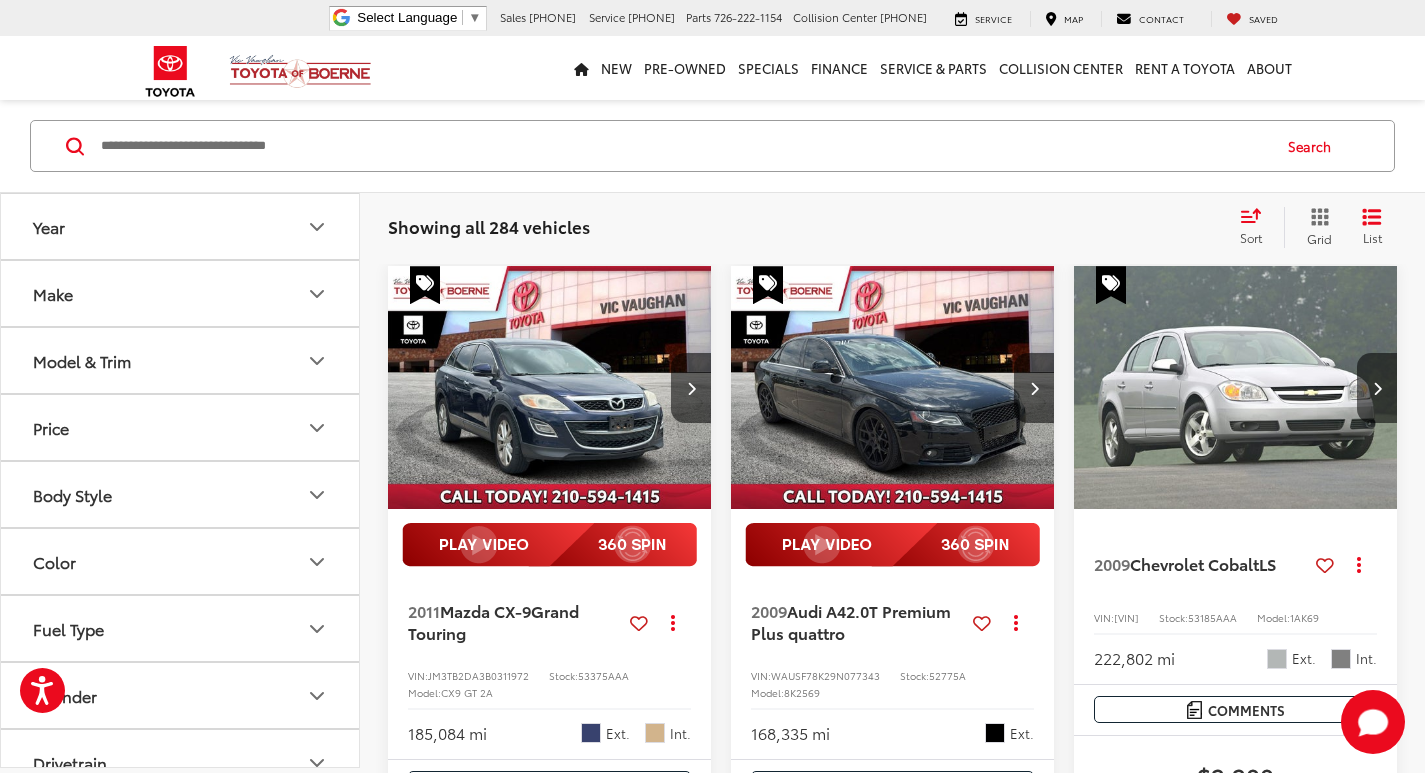 click at bounding box center [684, 146] 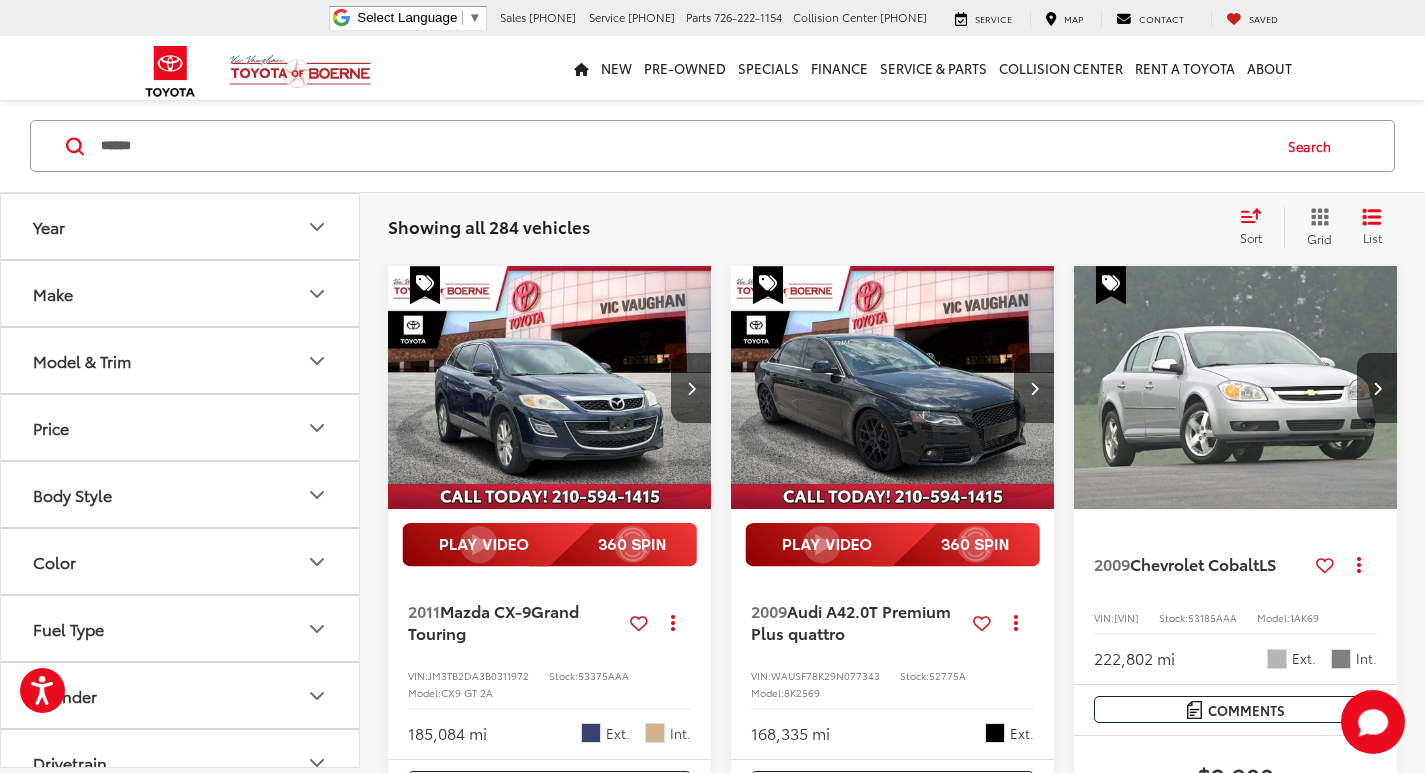 type on "******" 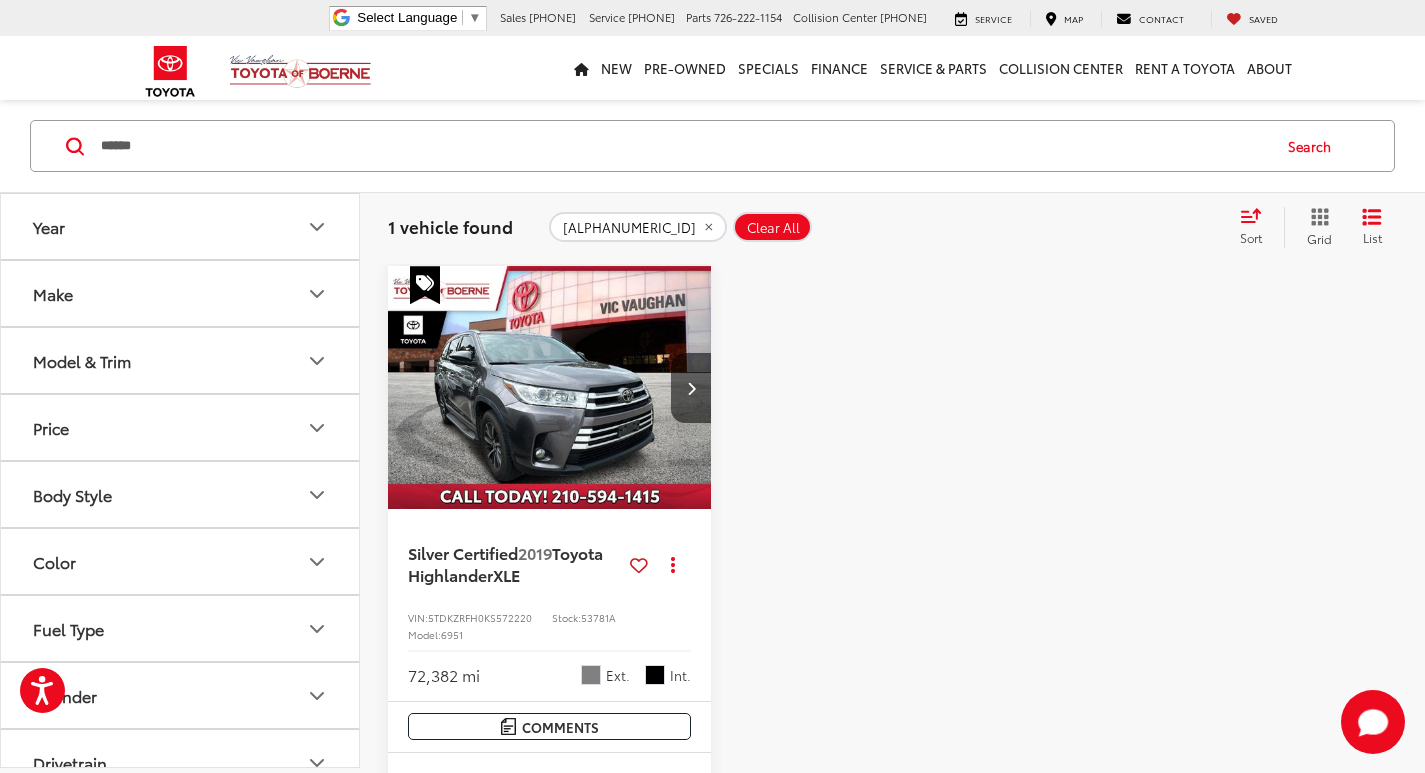 scroll, scrollTop: 401, scrollLeft: 0, axis: vertical 